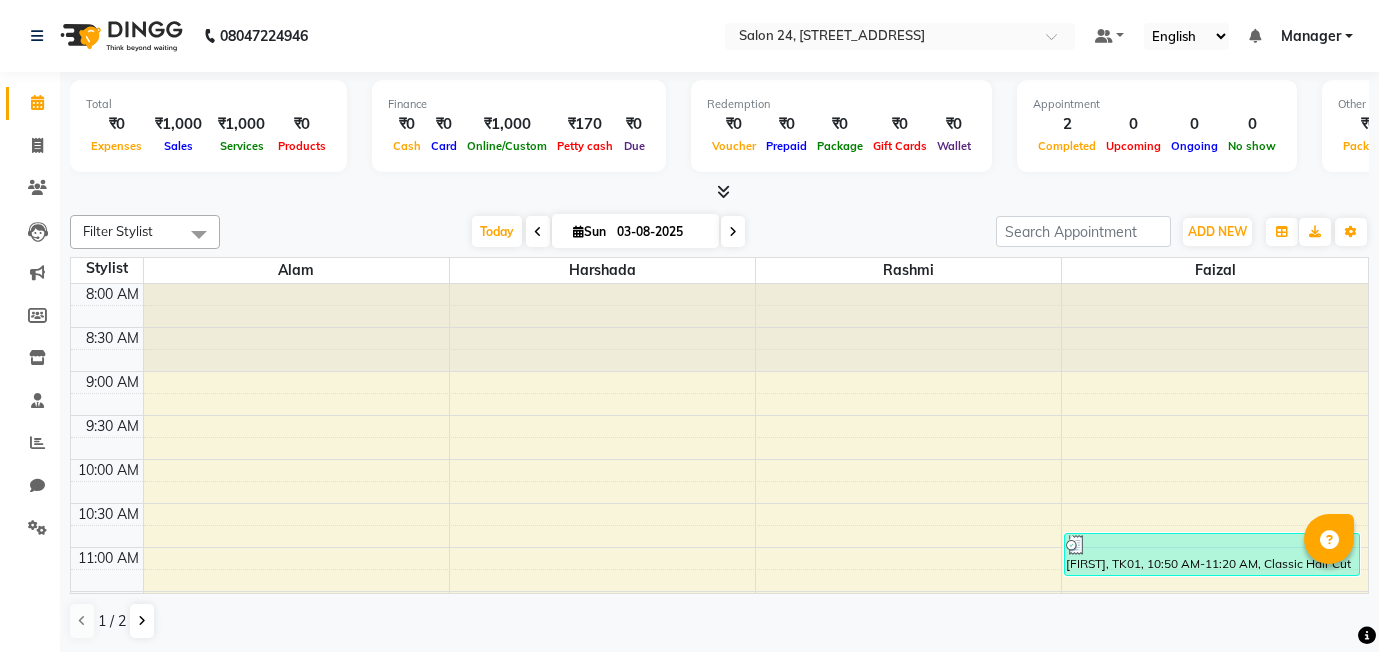 scroll, scrollTop: 0, scrollLeft: 0, axis: both 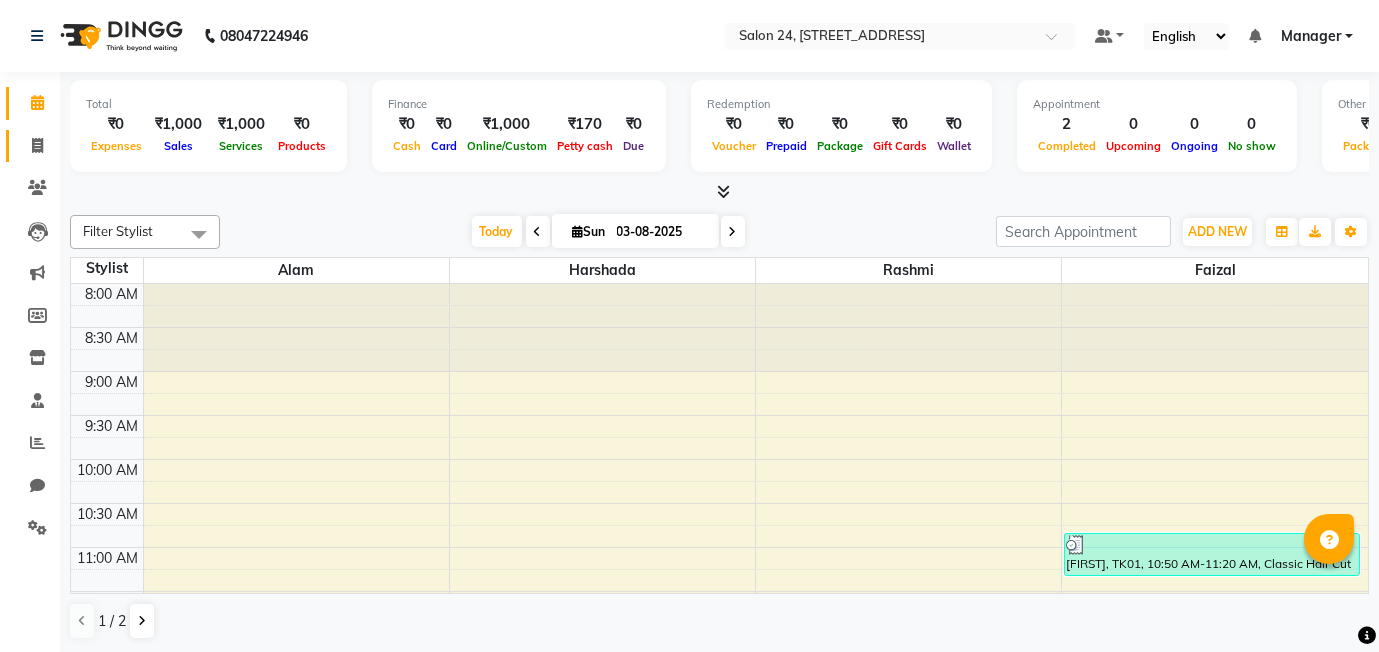 click 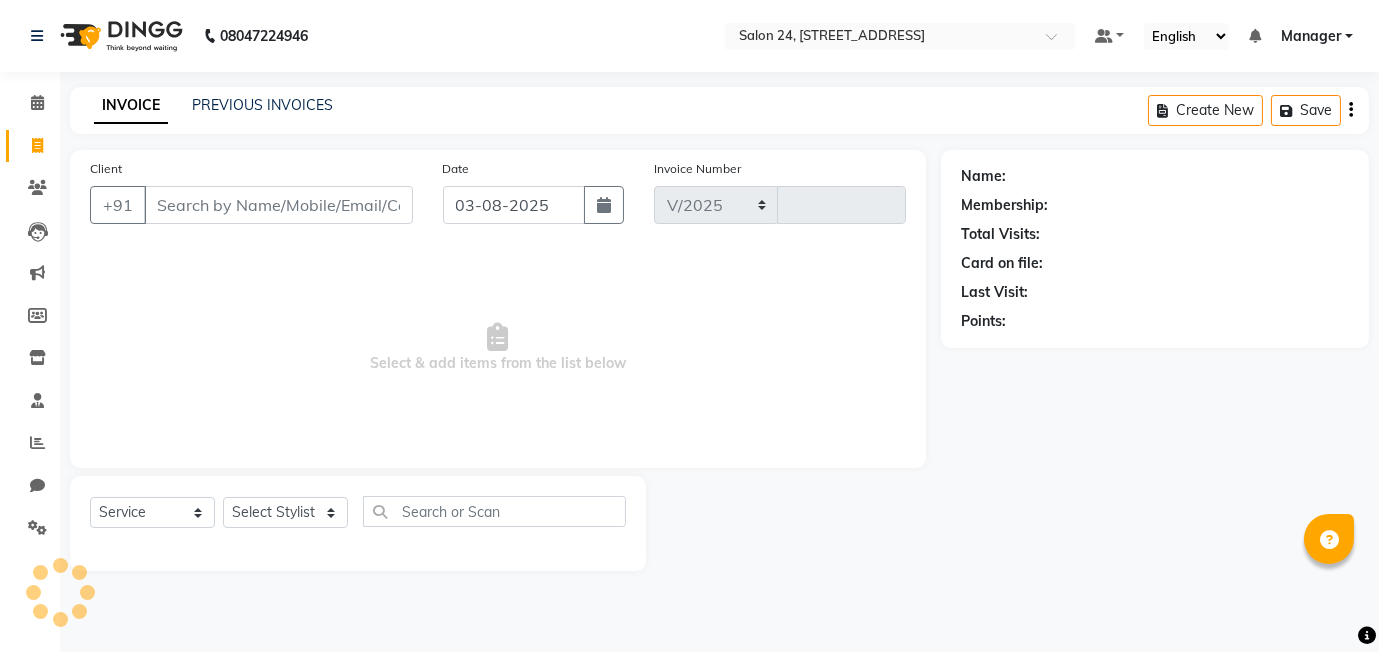 select on "8448" 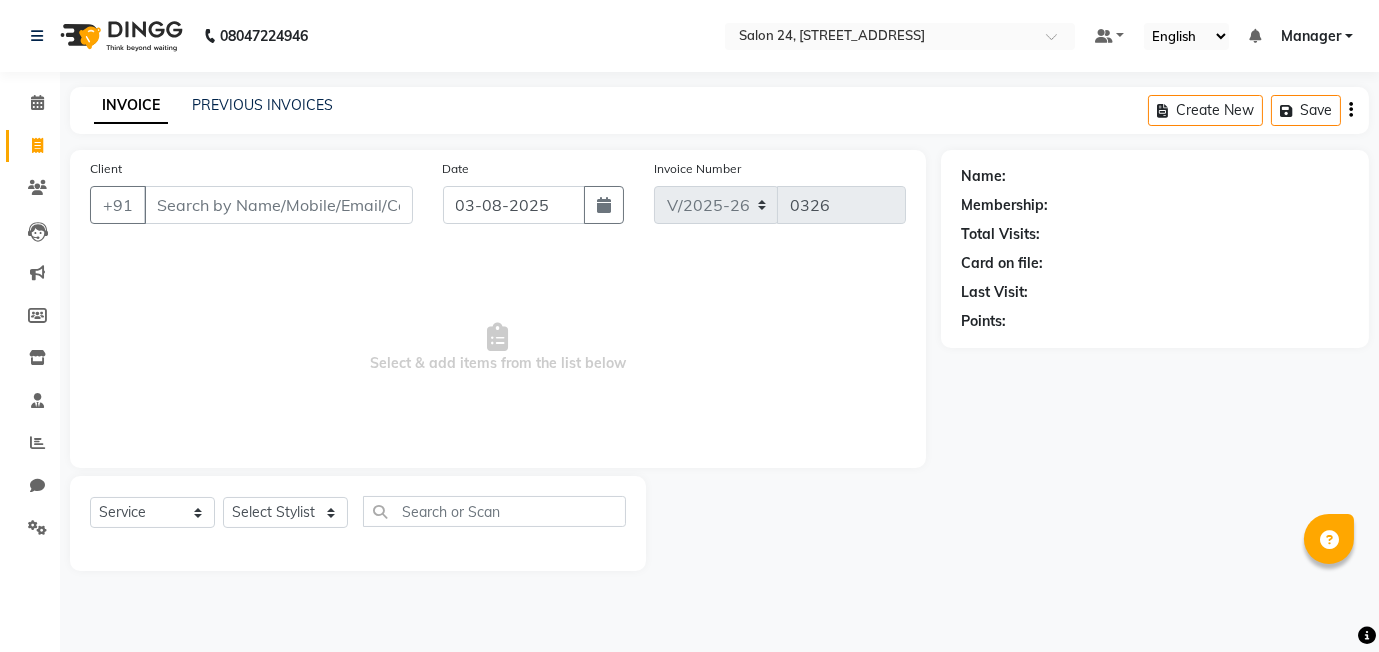 click on "Client" at bounding box center (278, 205) 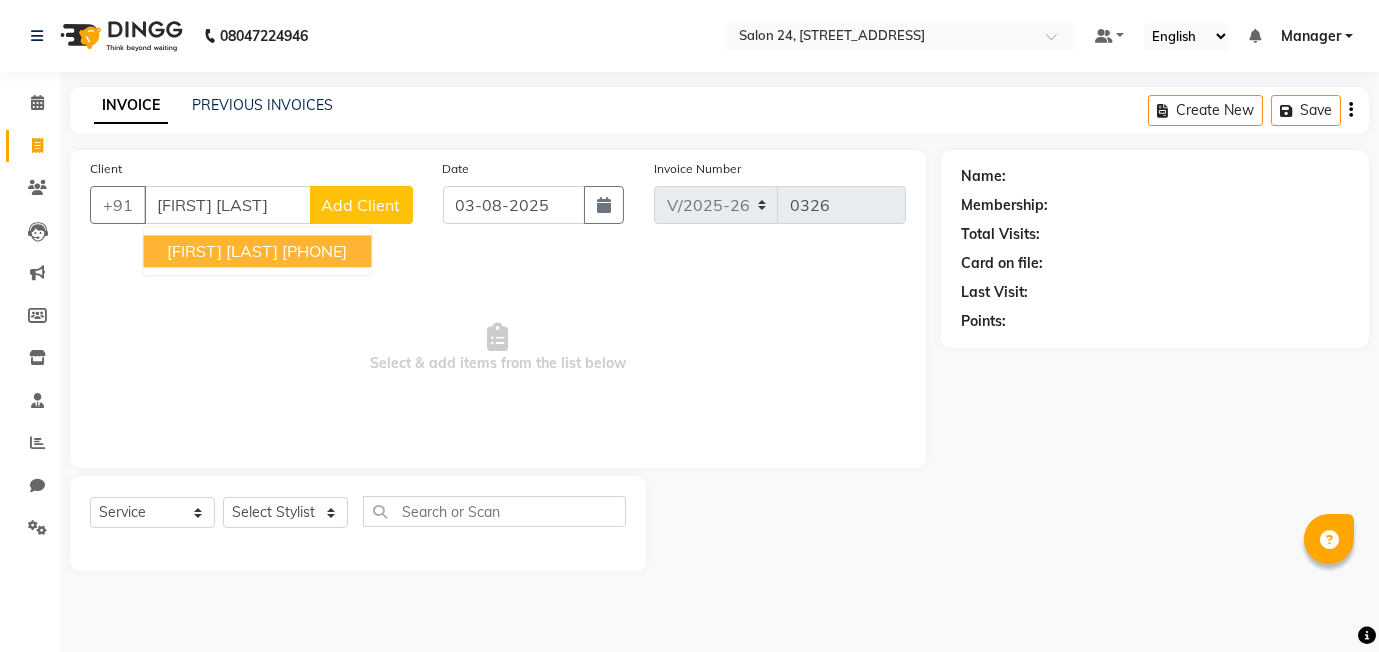 click on "[FIRST] [LAST]" at bounding box center [222, 251] 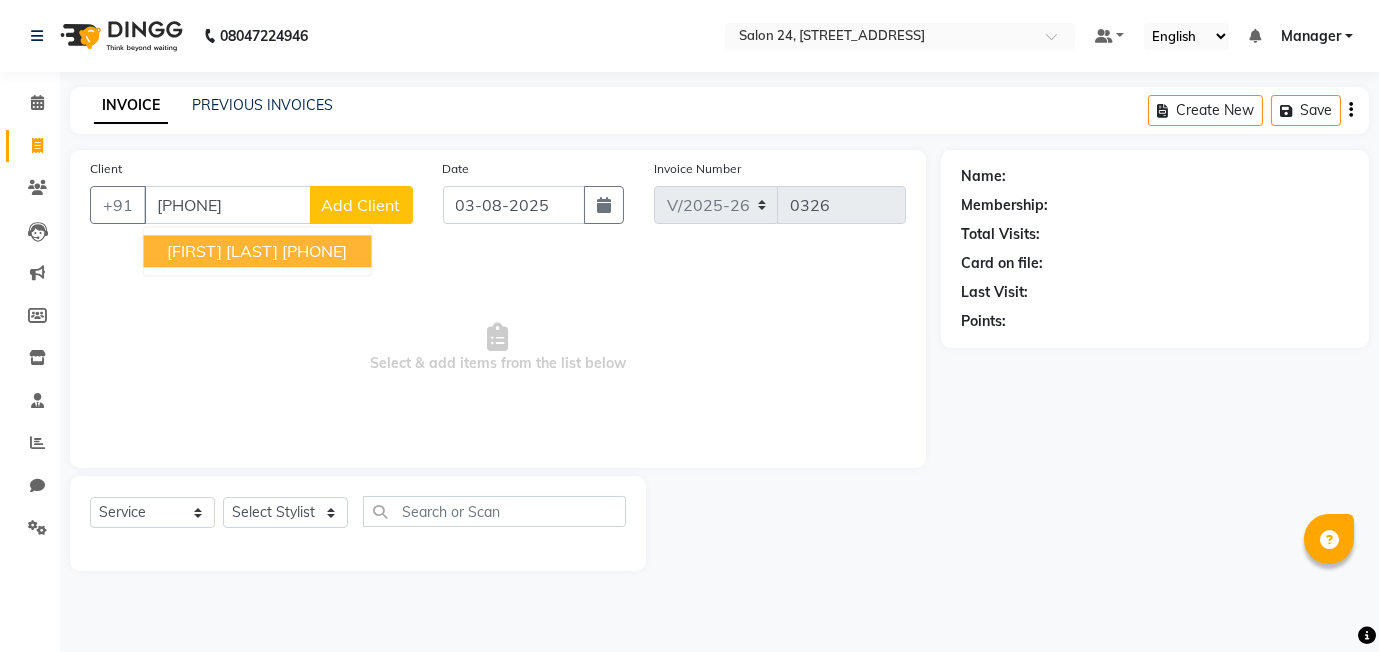 type on "[PHONE]" 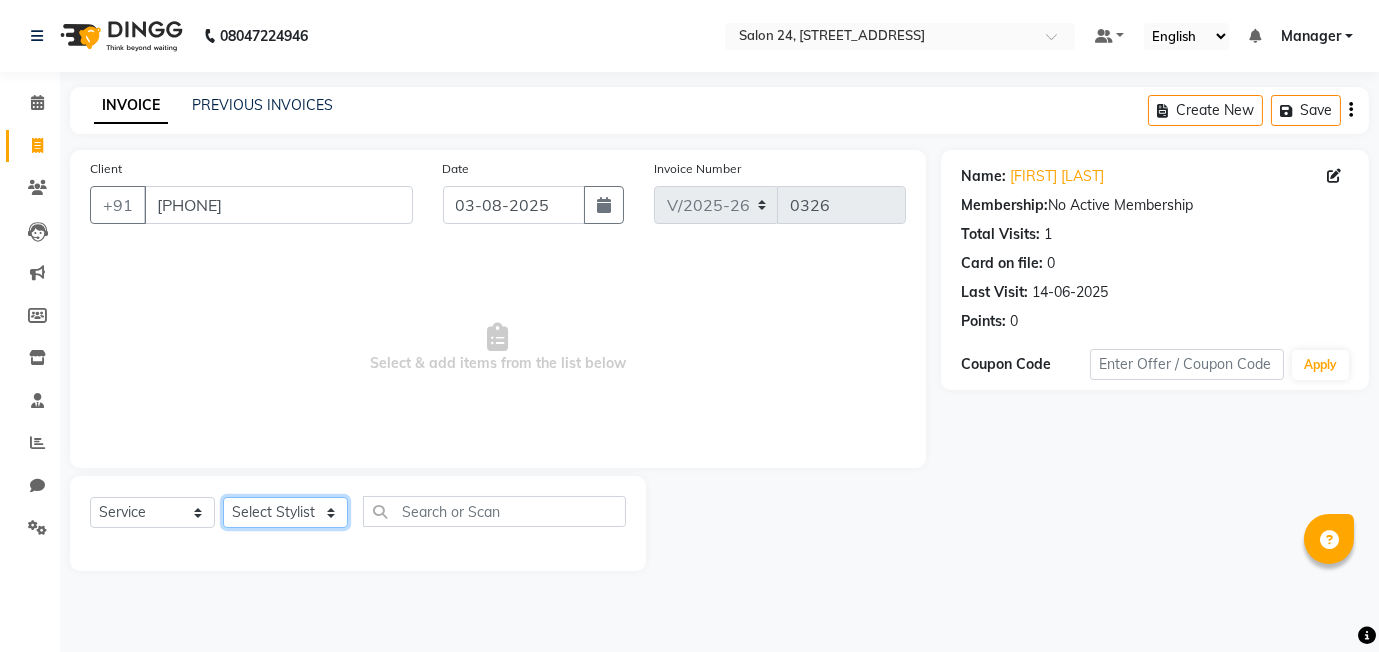 click on "Select Stylist [NAME] [NAME] [NAME] Manager [NAME] [NAME] [NAME]" 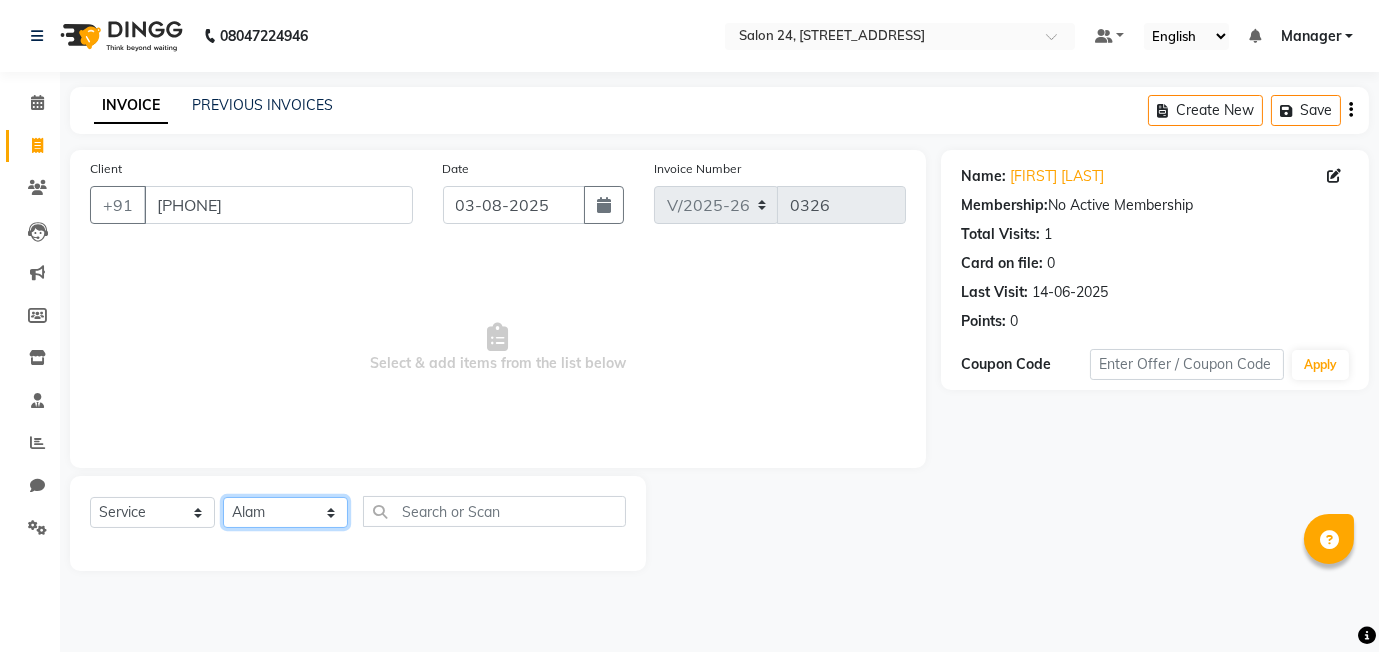 click on "Select Stylist [NAME] [NAME] [NAME] Manager [NAME] [NAME] [NAME]" 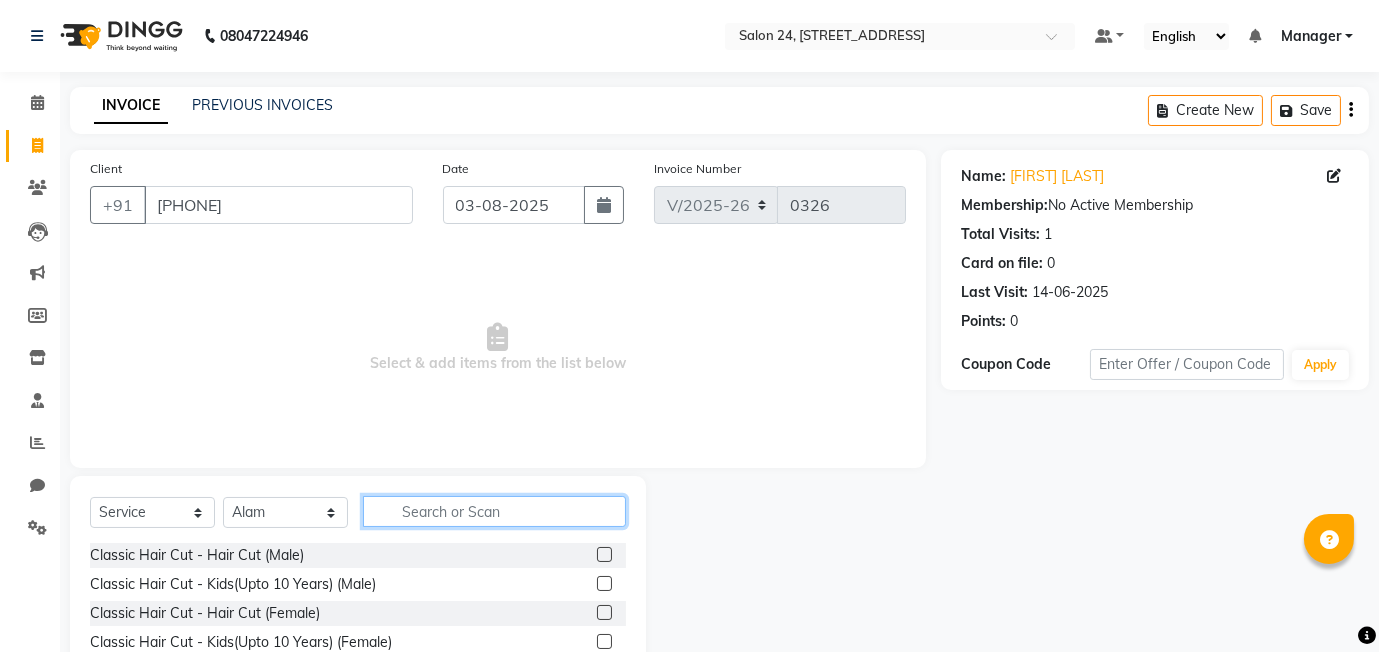click 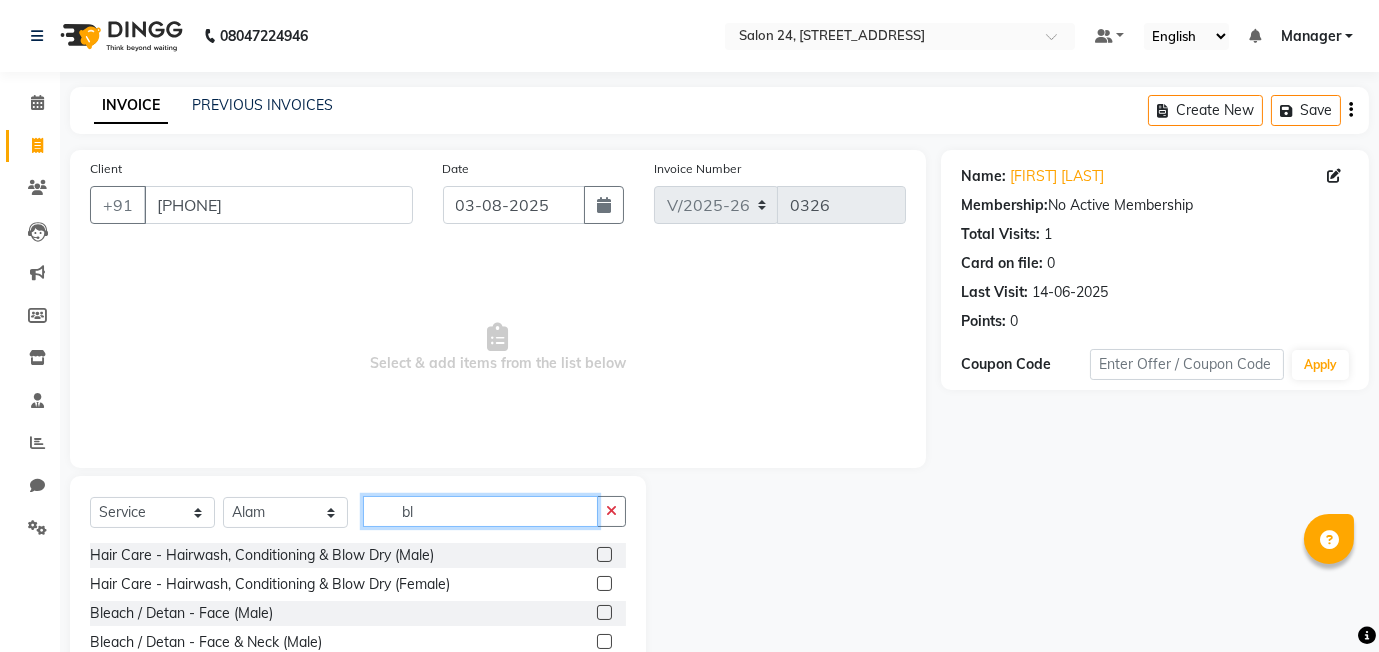 type on "b" 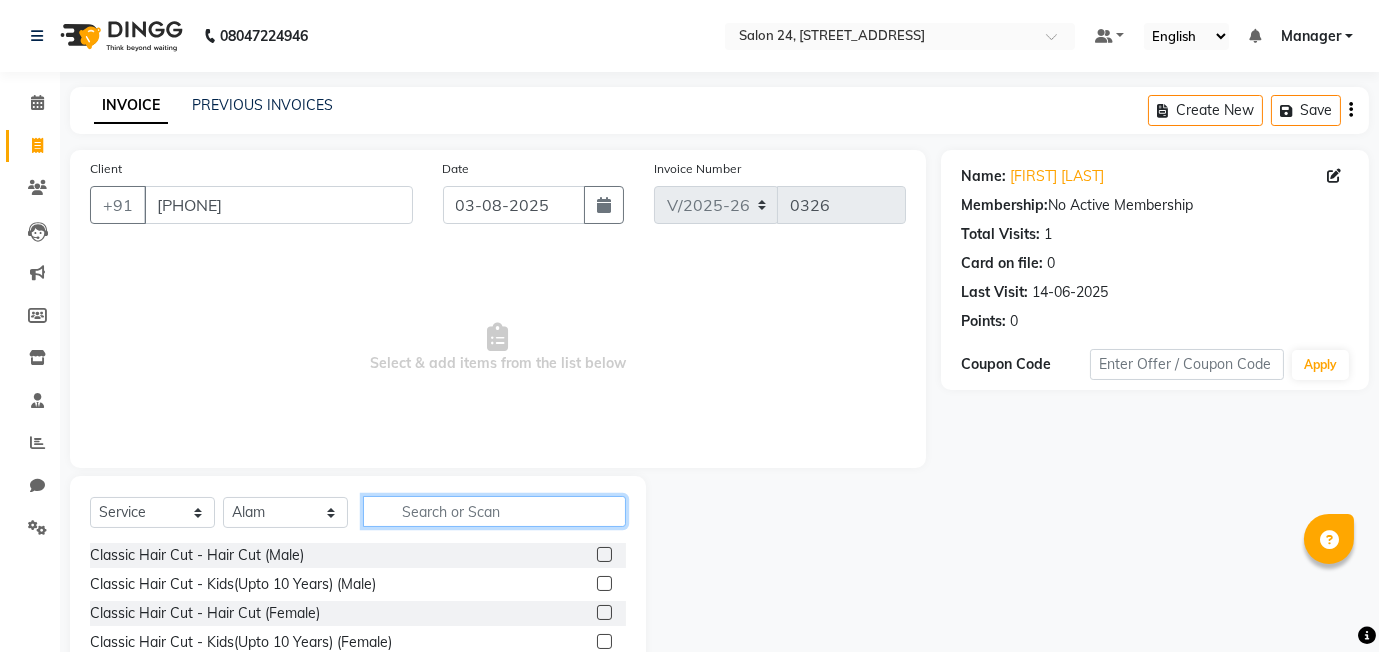 click 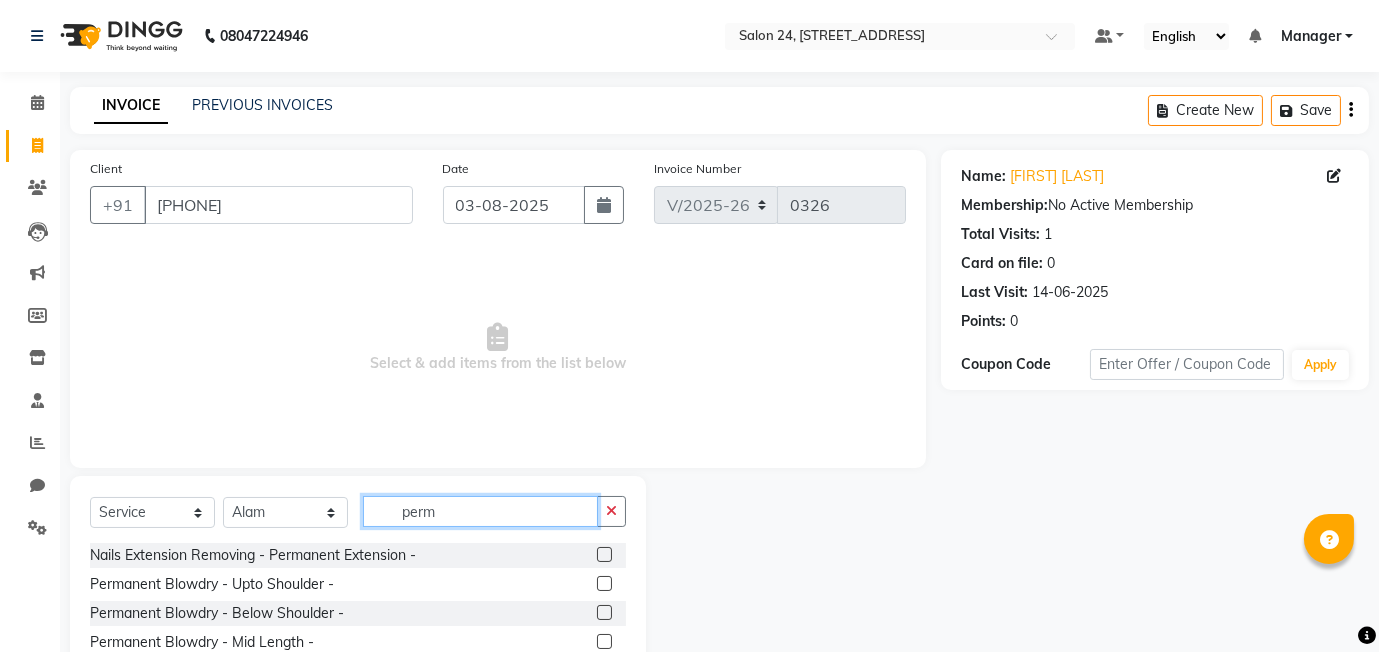 type on "perm" 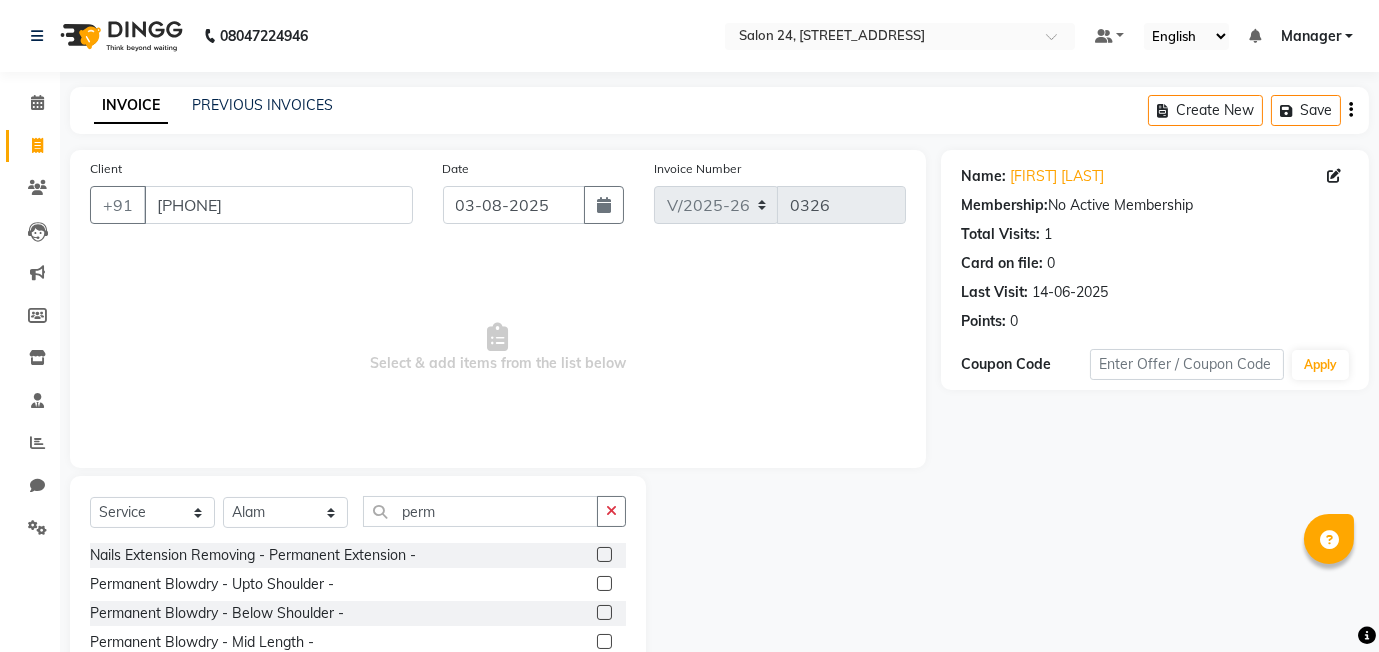 click on "Permanent Blowdry - Upto Shoulder -" 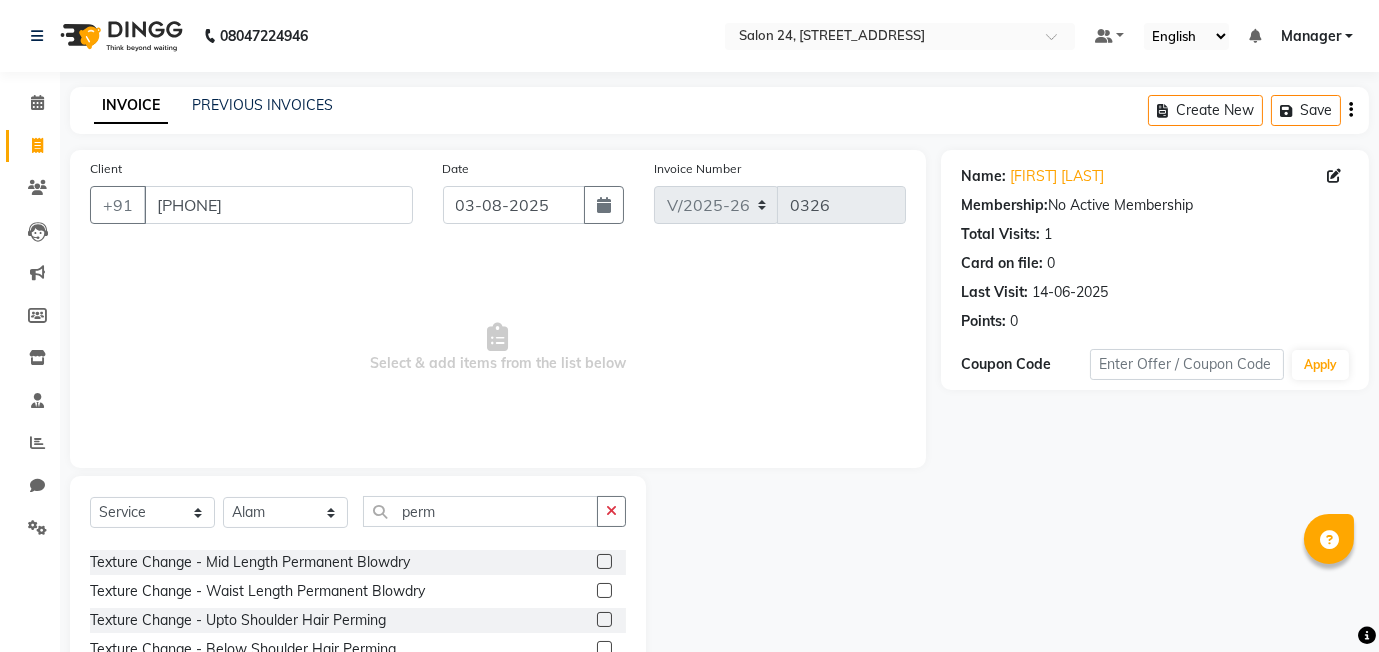 scroll, scrollTop: 407, scrollLeft: 0, axis: vertical 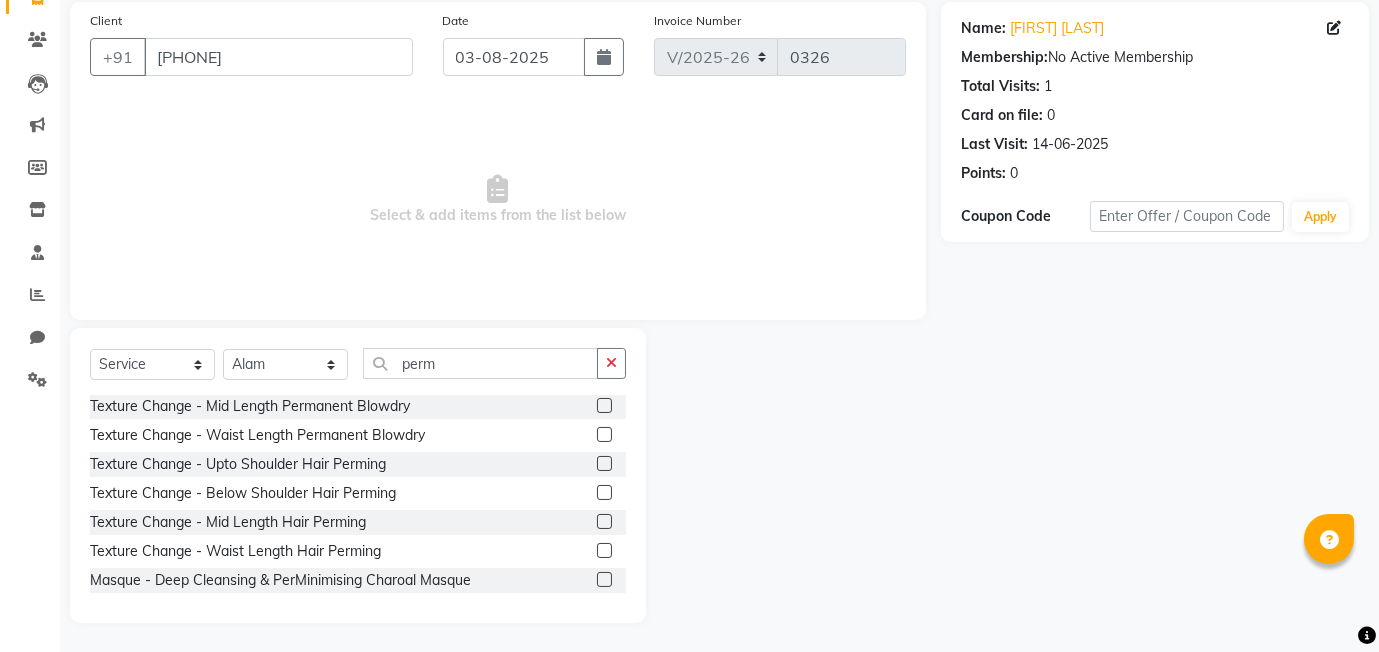 click 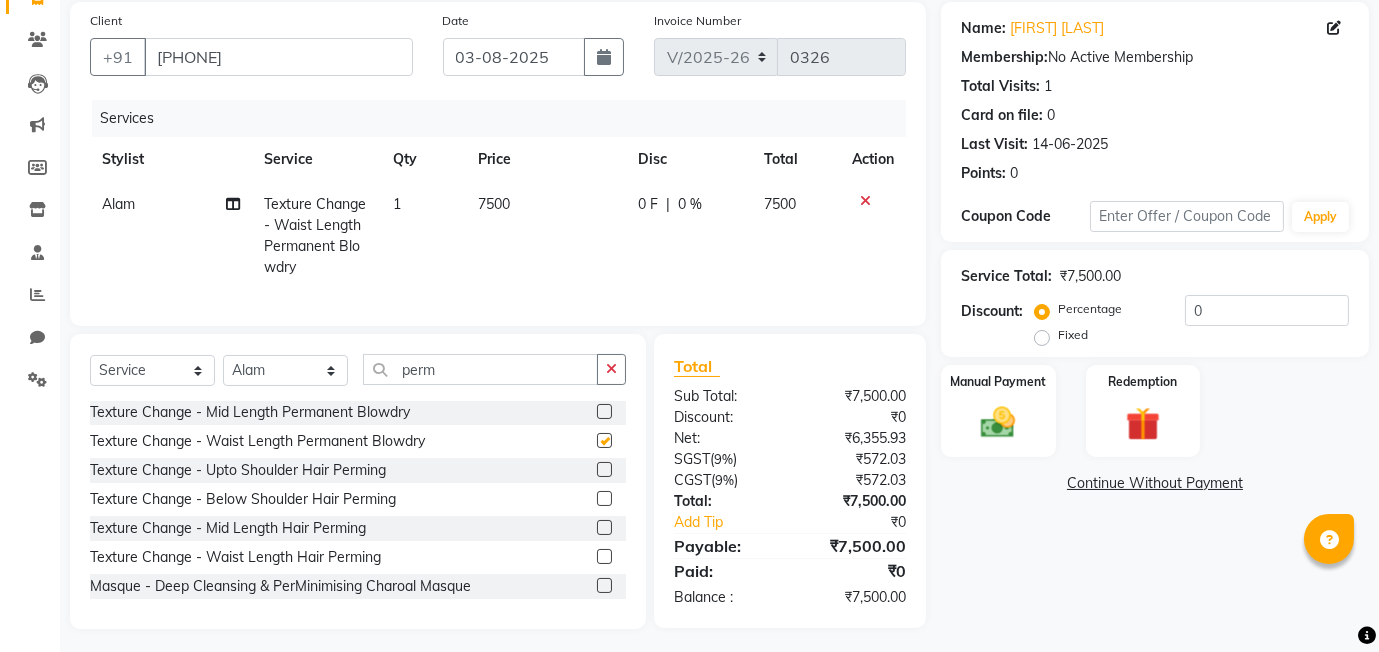 checkbox on "false" 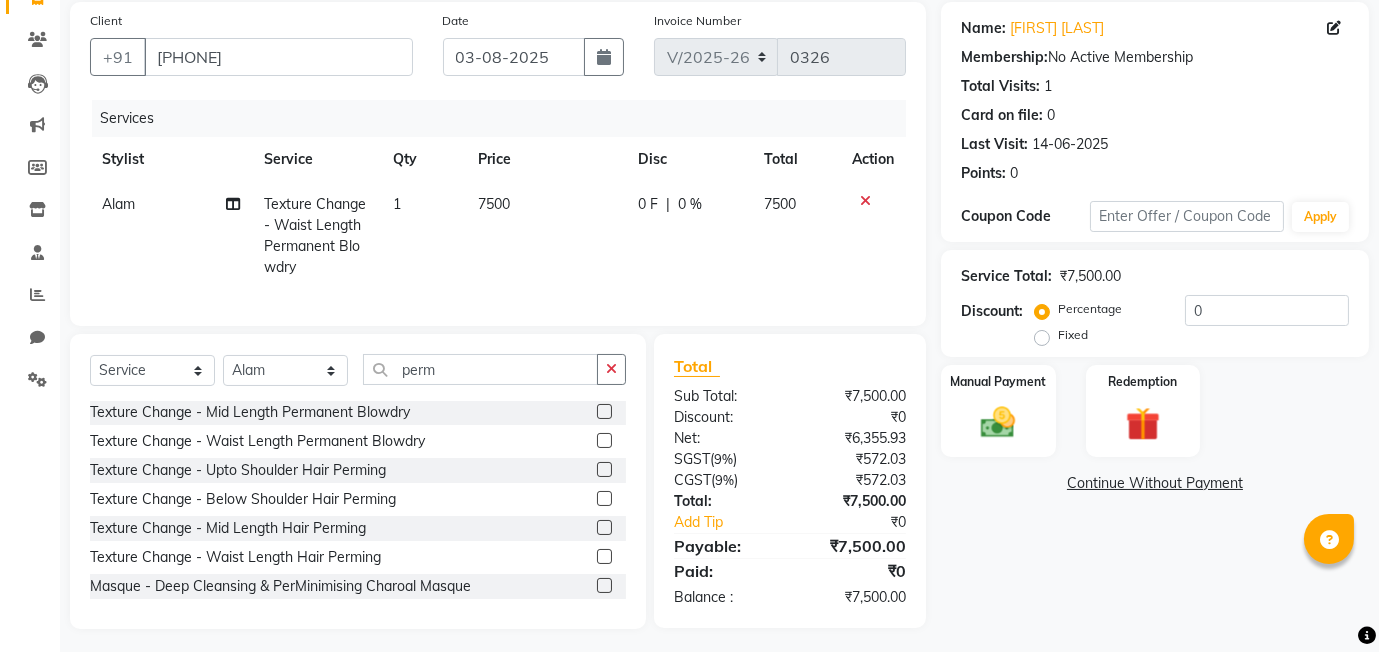 click on "7500" 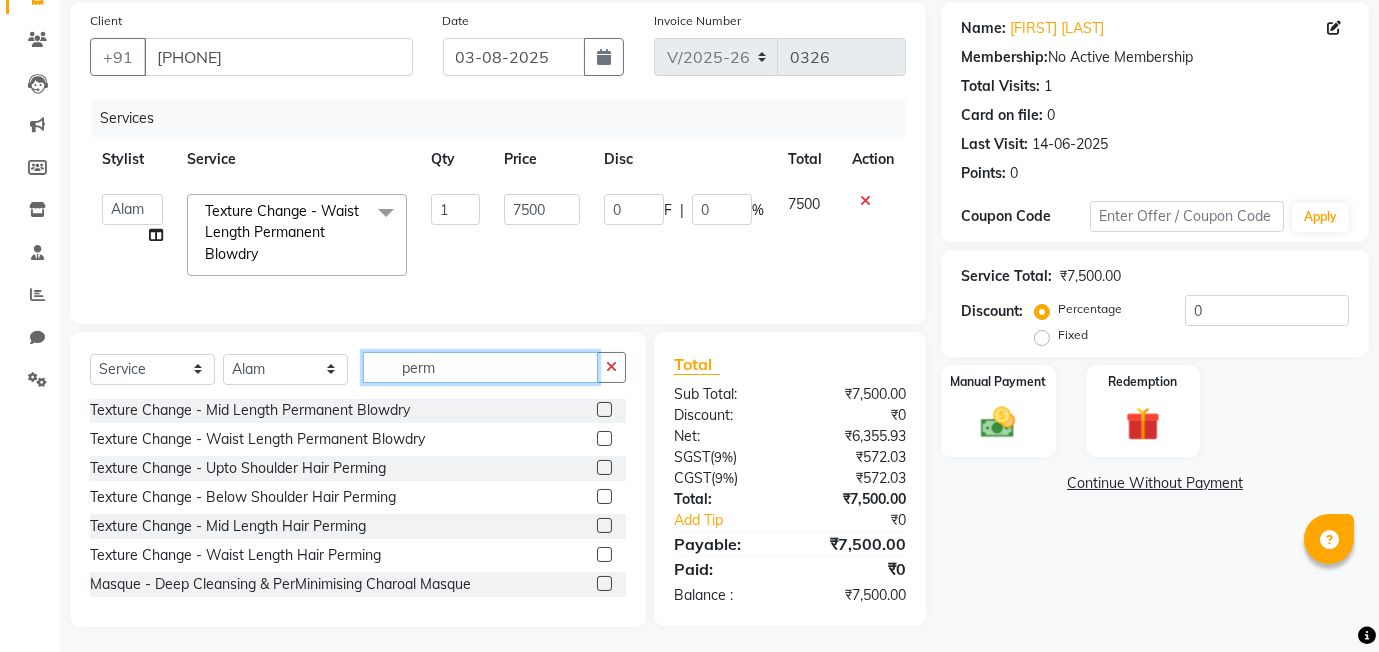 click on "perm" 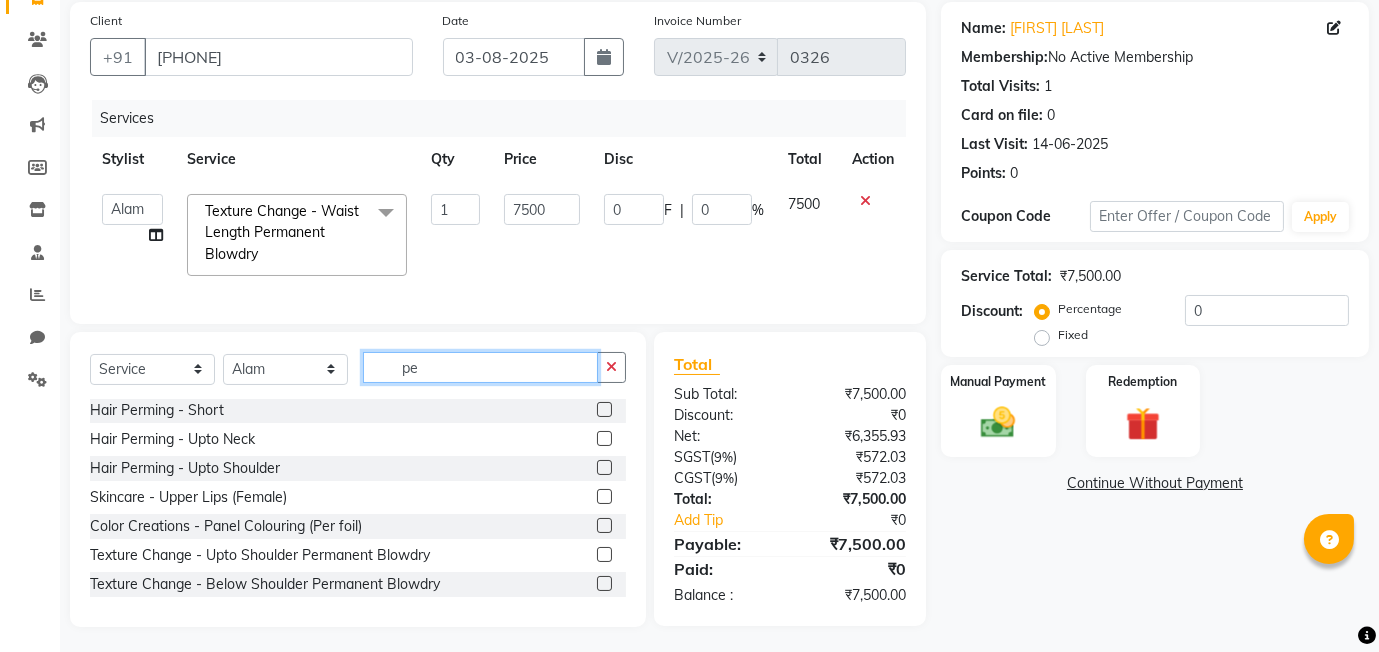 scroll, scrollTop: 609, scrollLeft: 0, axis: vertical 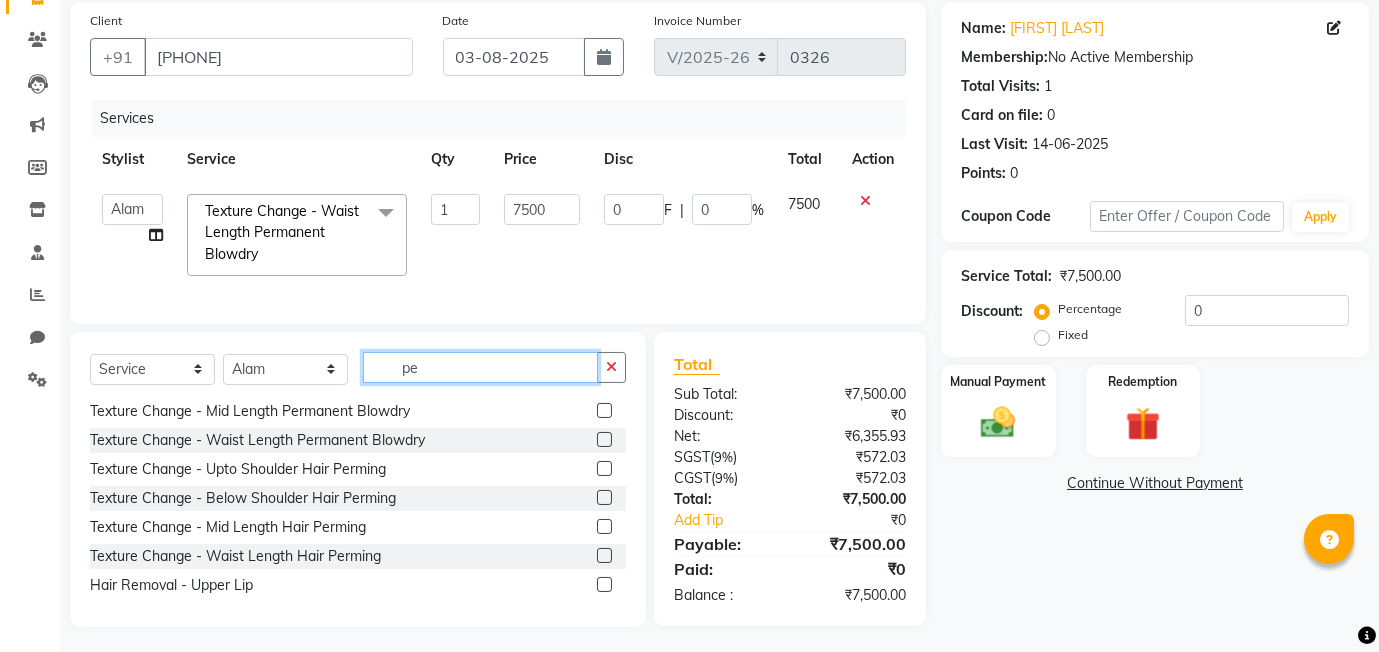 type on "p" 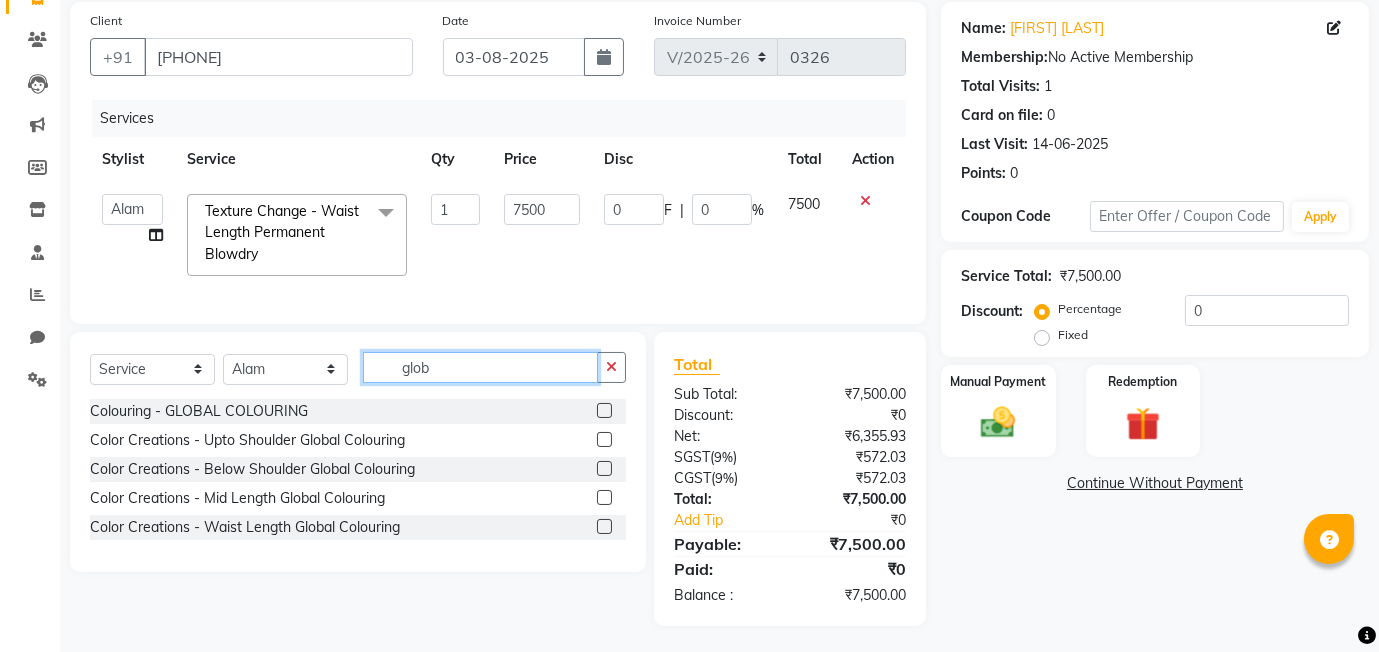 scroll, scrollTop: 0, scrollLeft: 0, axis: both 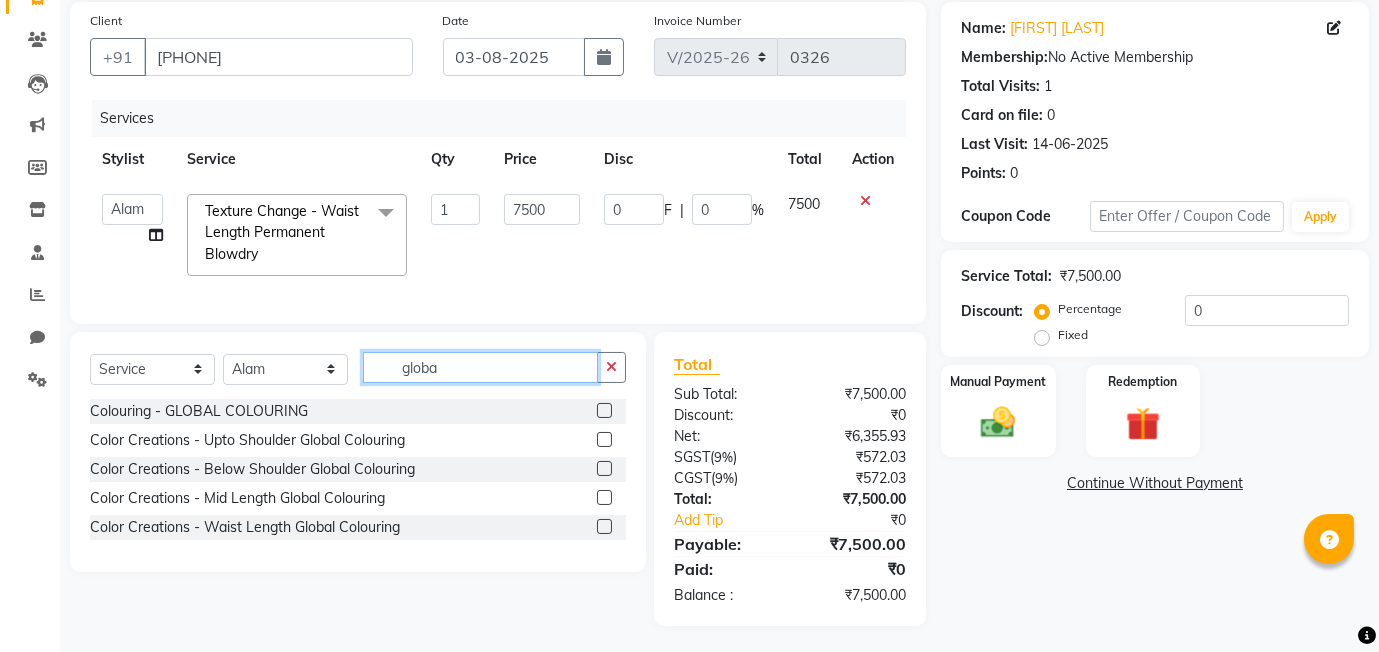 type on "globa" 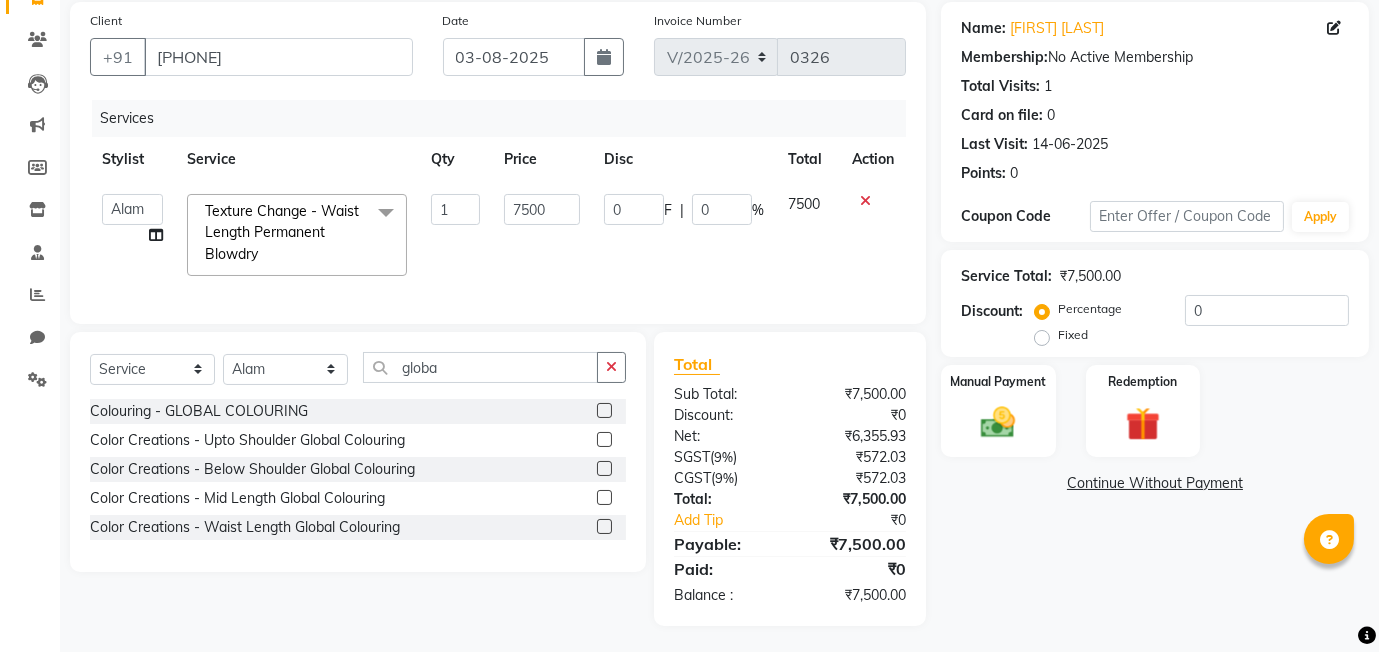 click 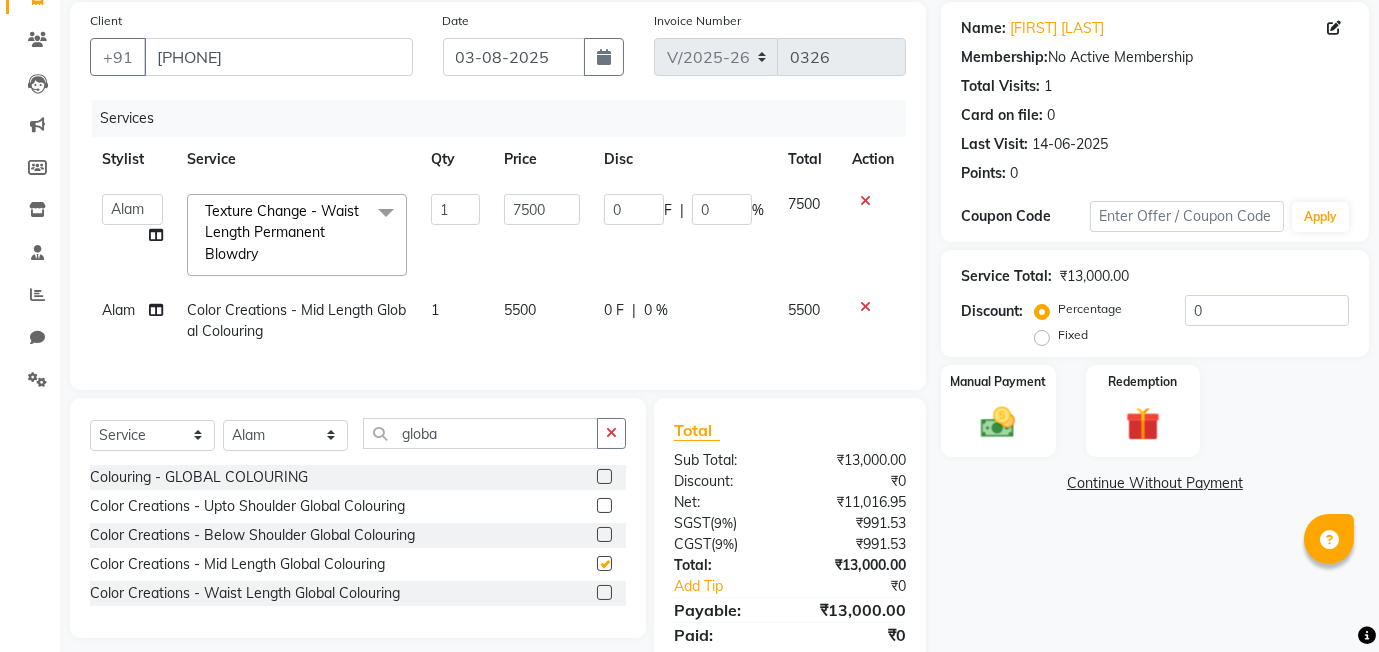 checkbox on "false" 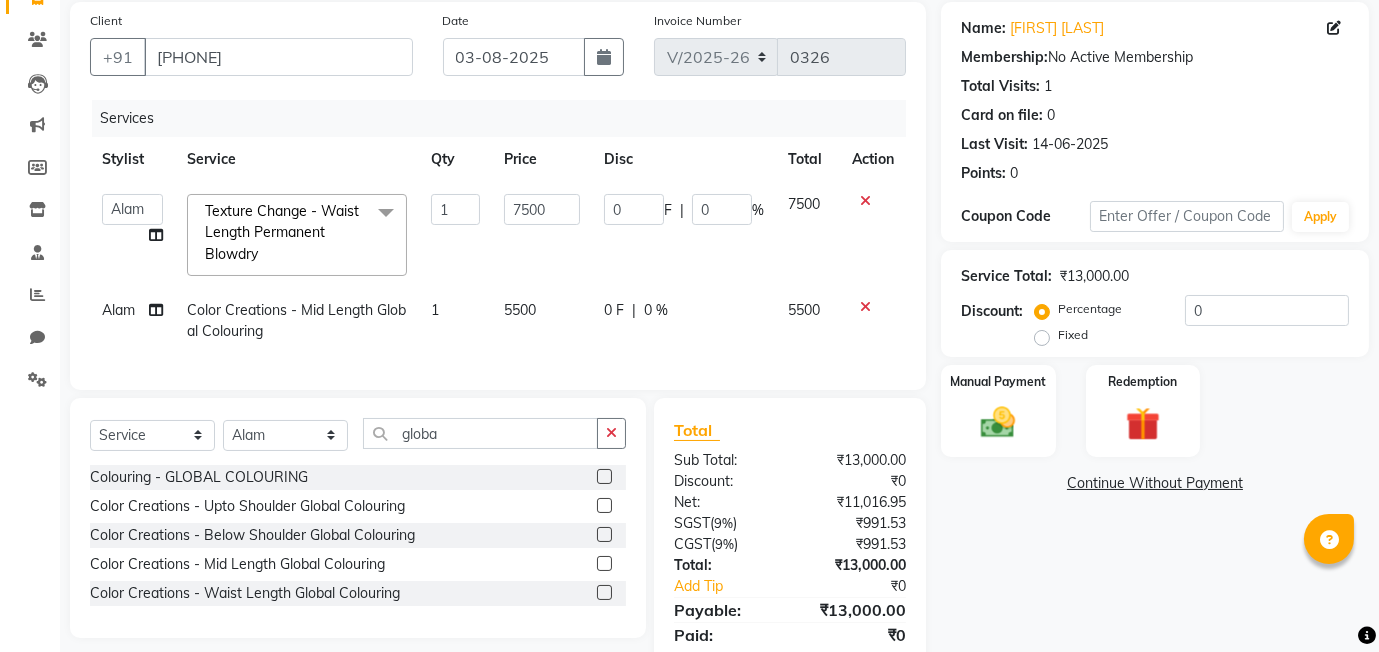 click on "0 F" 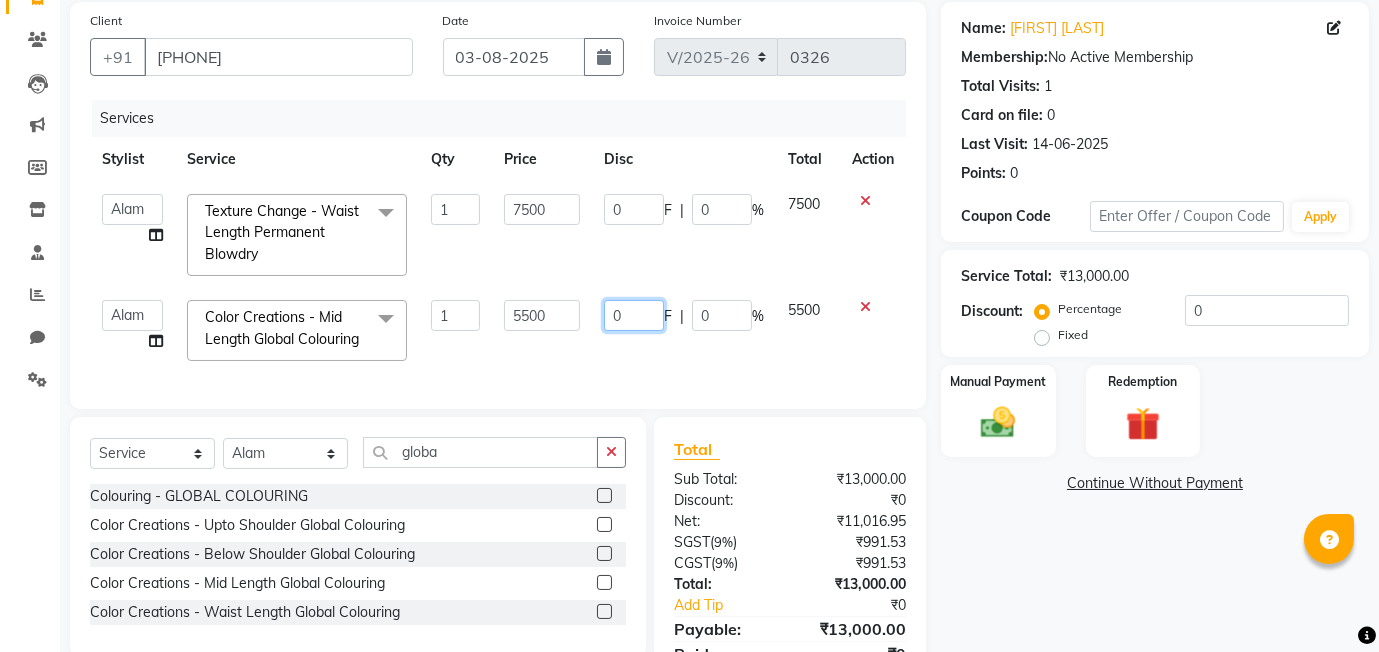 click on "0" 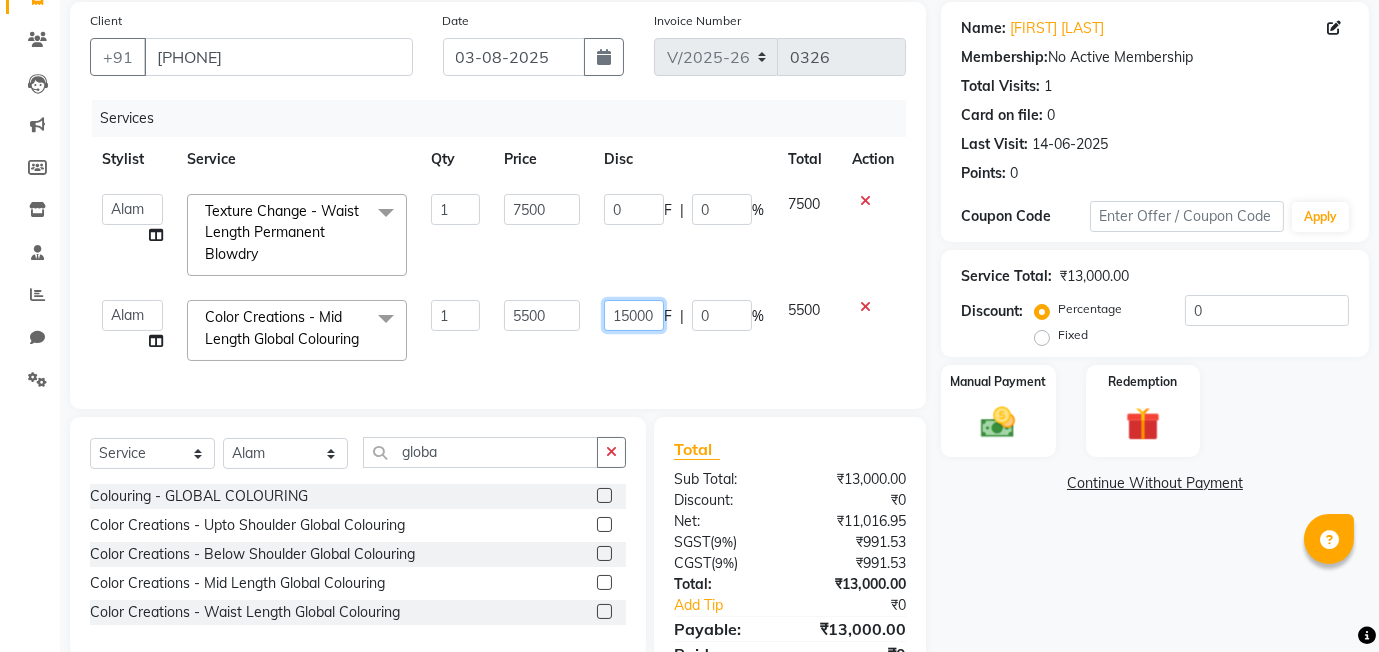 type on "1500" 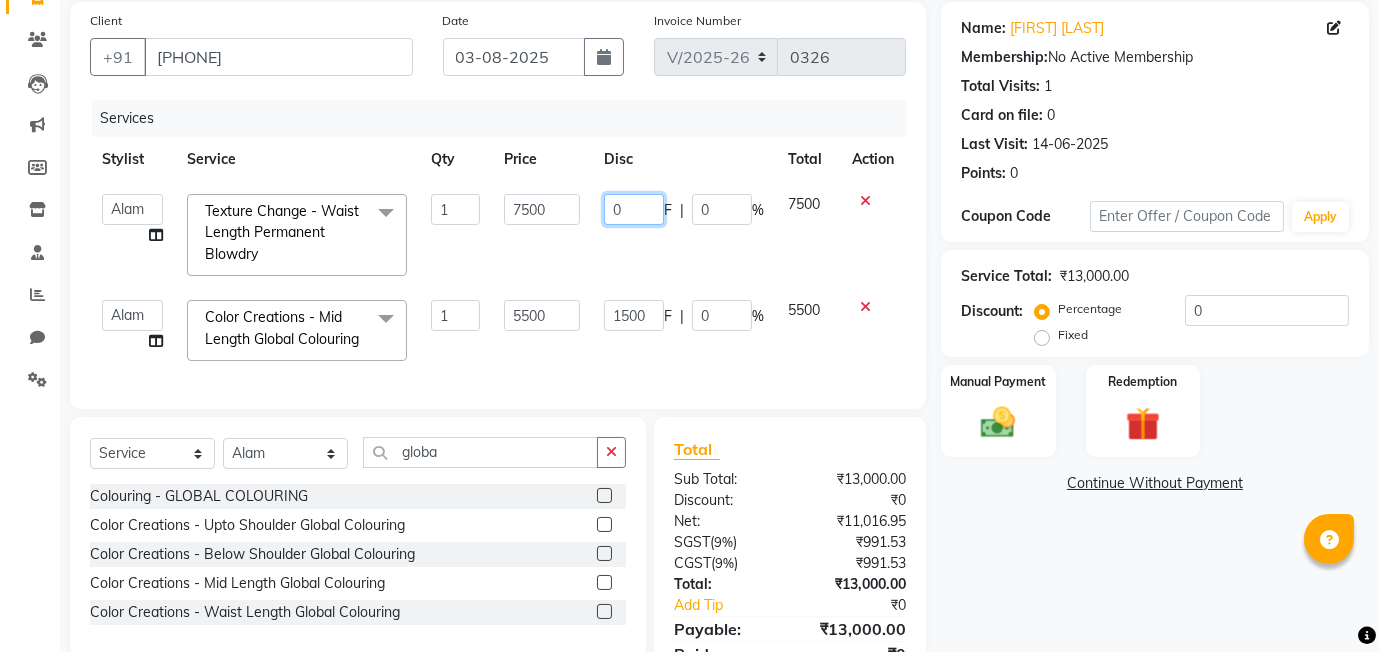 click on "0" 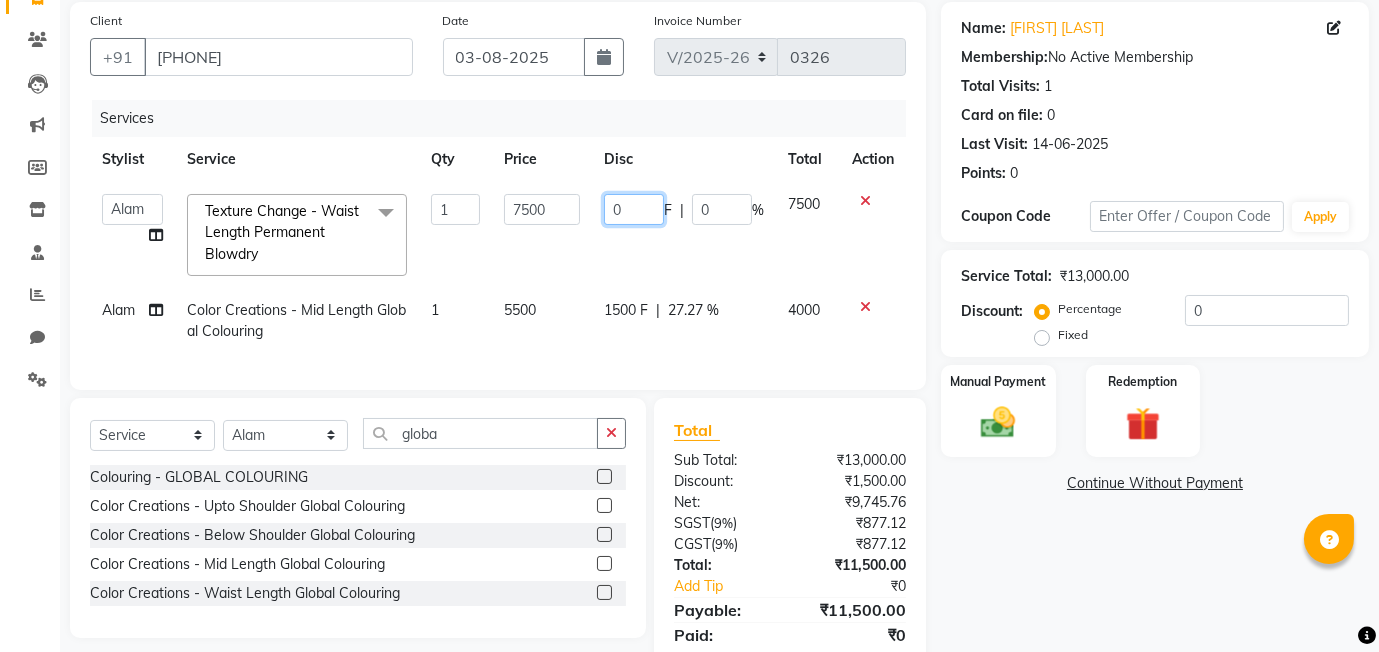 click on "0" 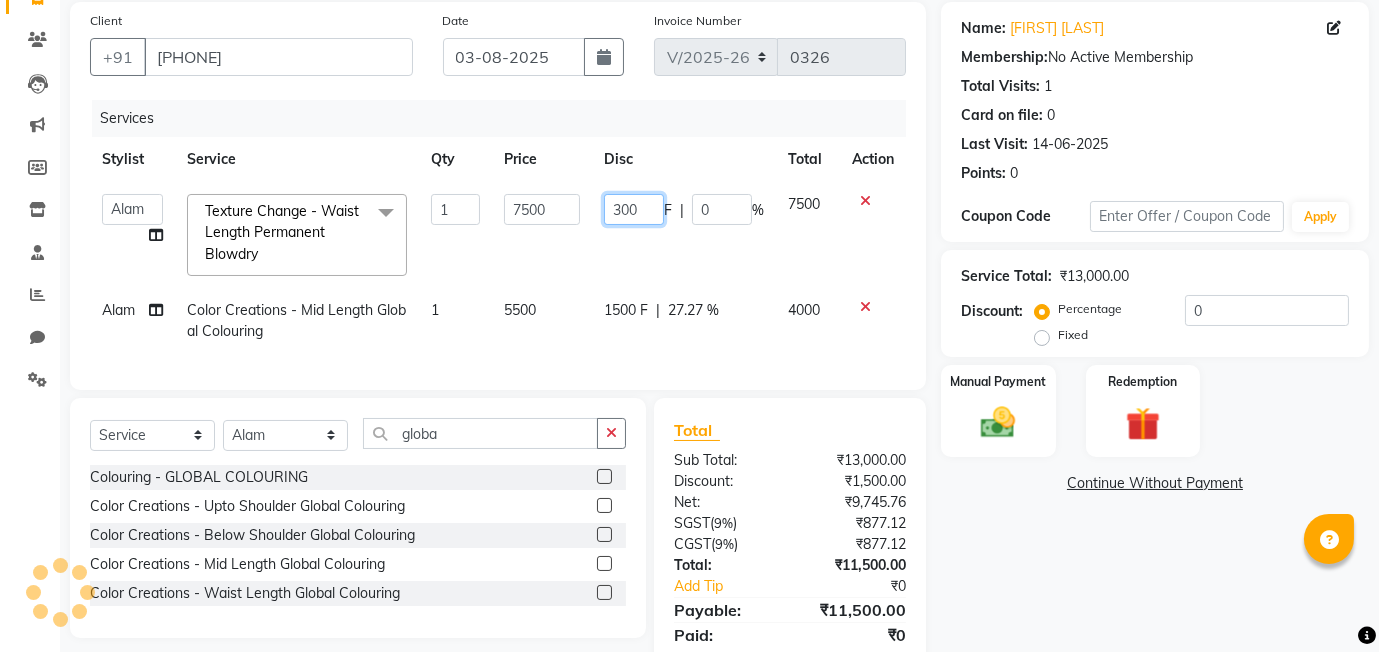 type on "3000" 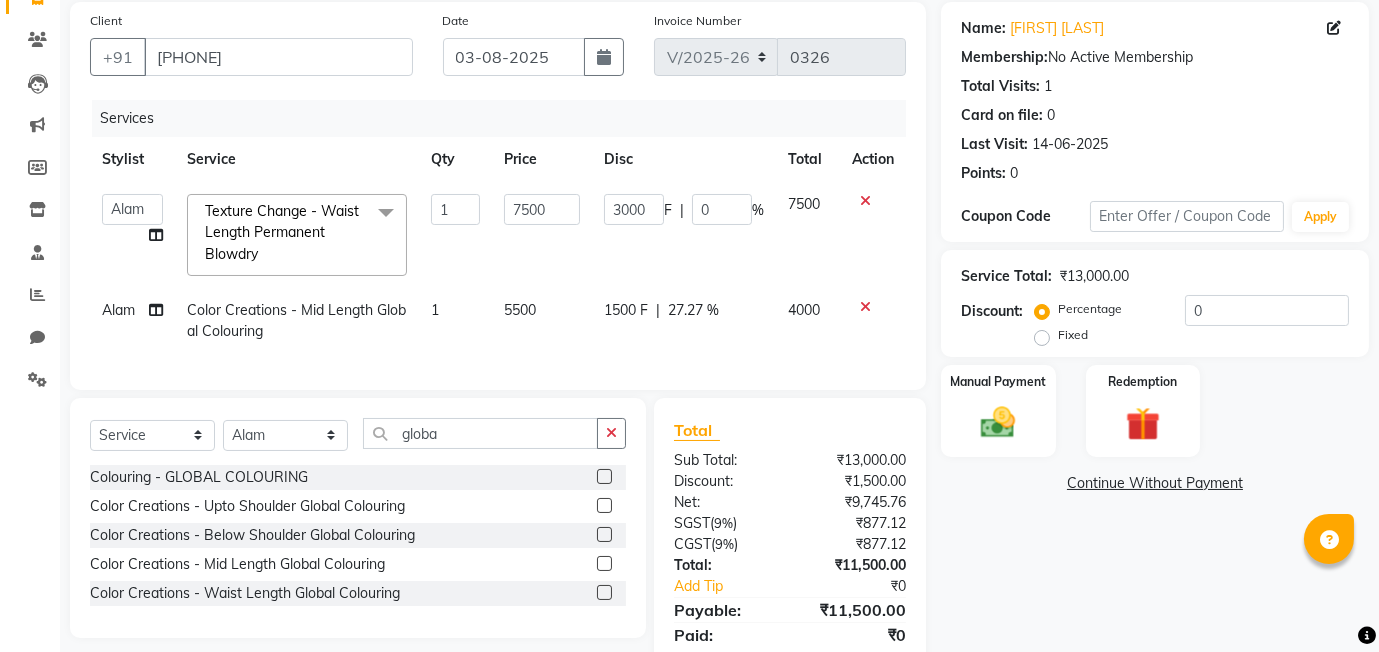 click on "Name: Madhuri Parvar Membership:  No Active Membership  Total Visits:  1 Card on file:  0 Last Visit:   14-06-2025 Points:   0  Coupon Code Apply Service Total:  ₹13,000.00  Discount:  Percentage   Fixed  0 Manual Payment Redemption  Continue Without Payment" 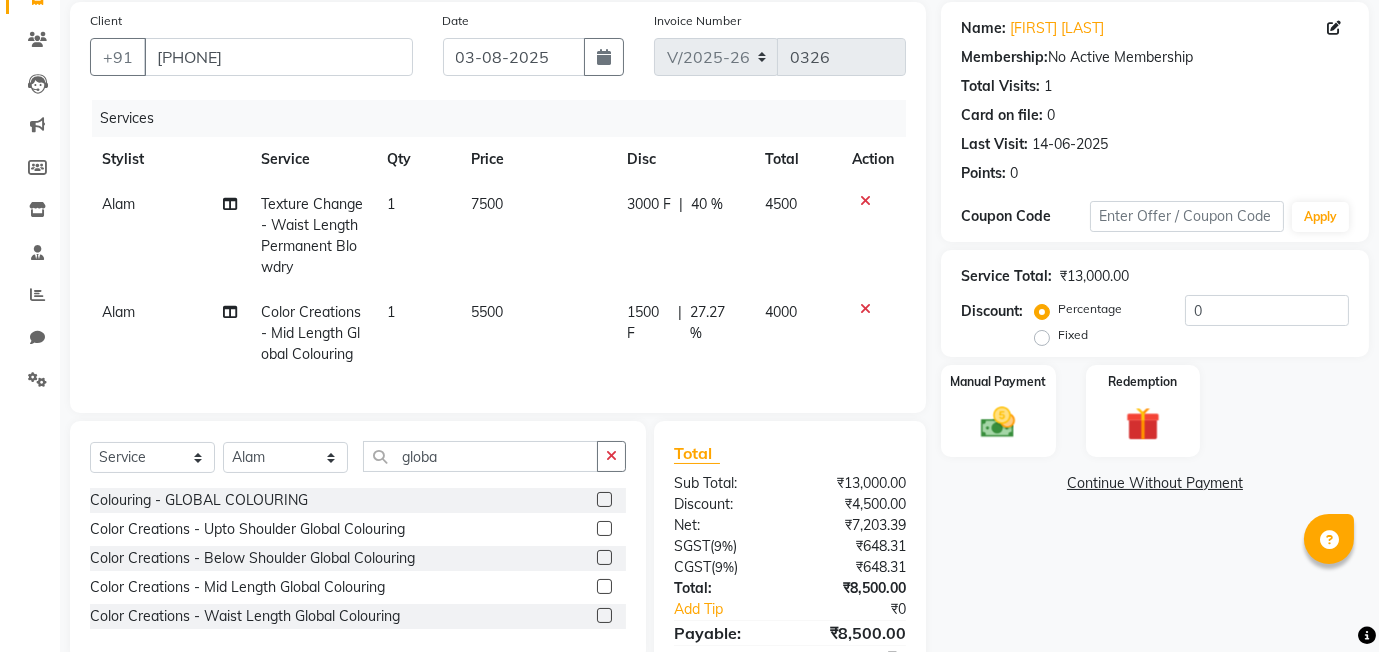 click on "3000 F" 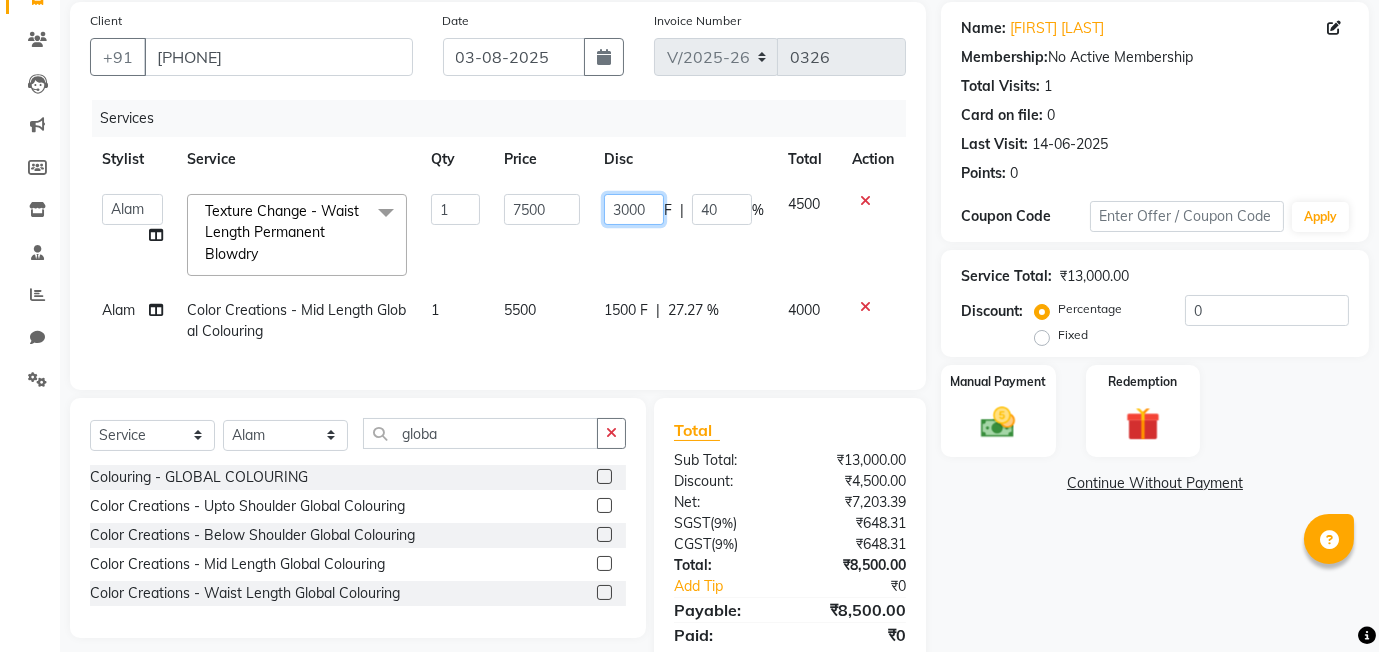 click on "3000" 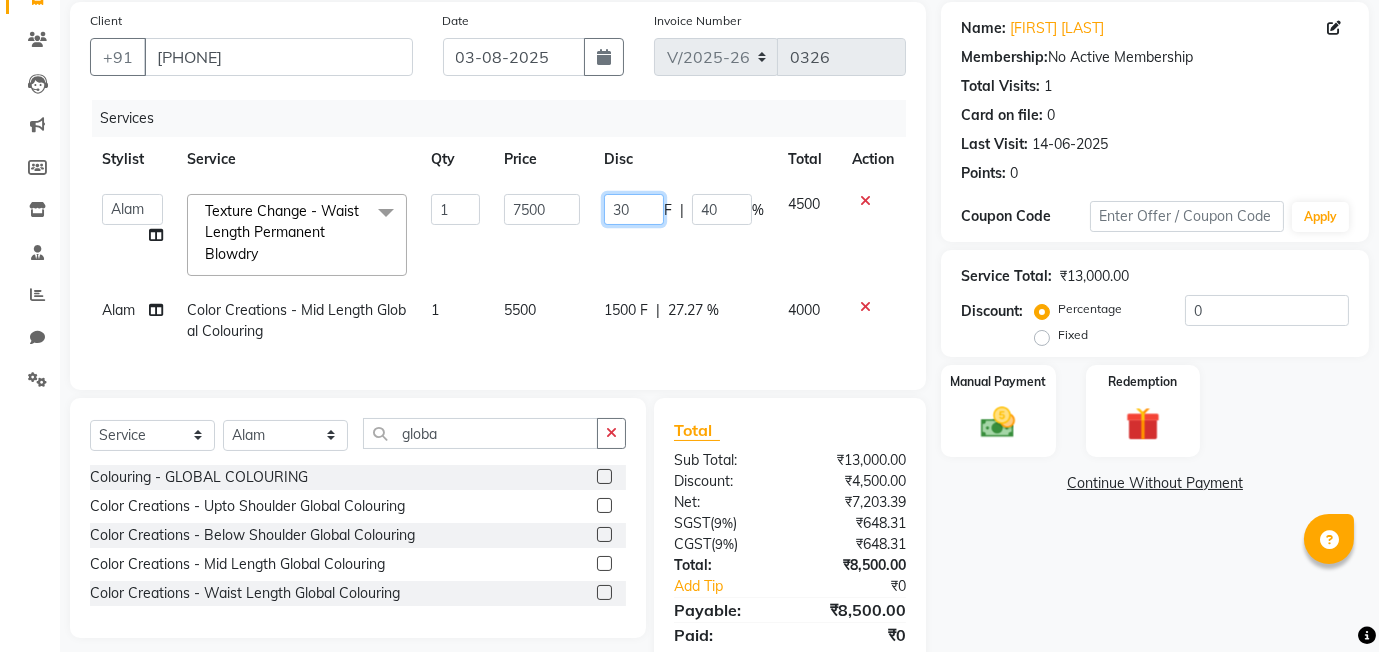 type on "3" 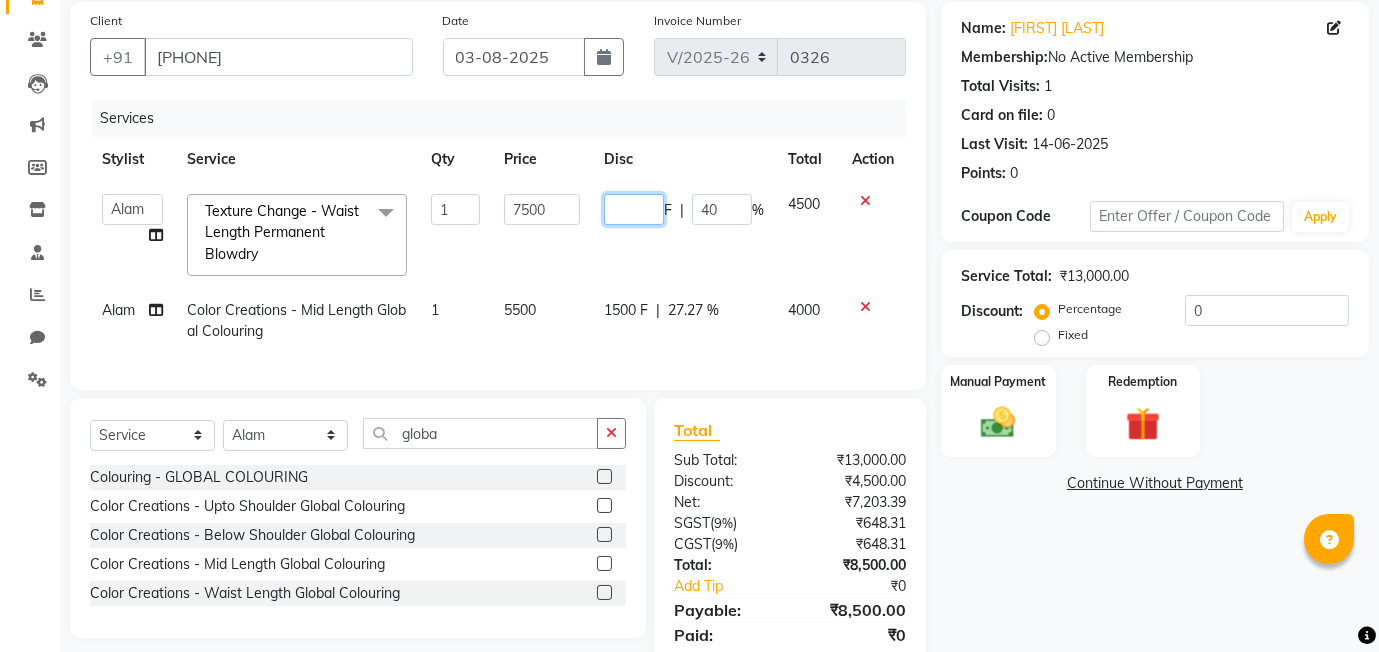 type on "3" 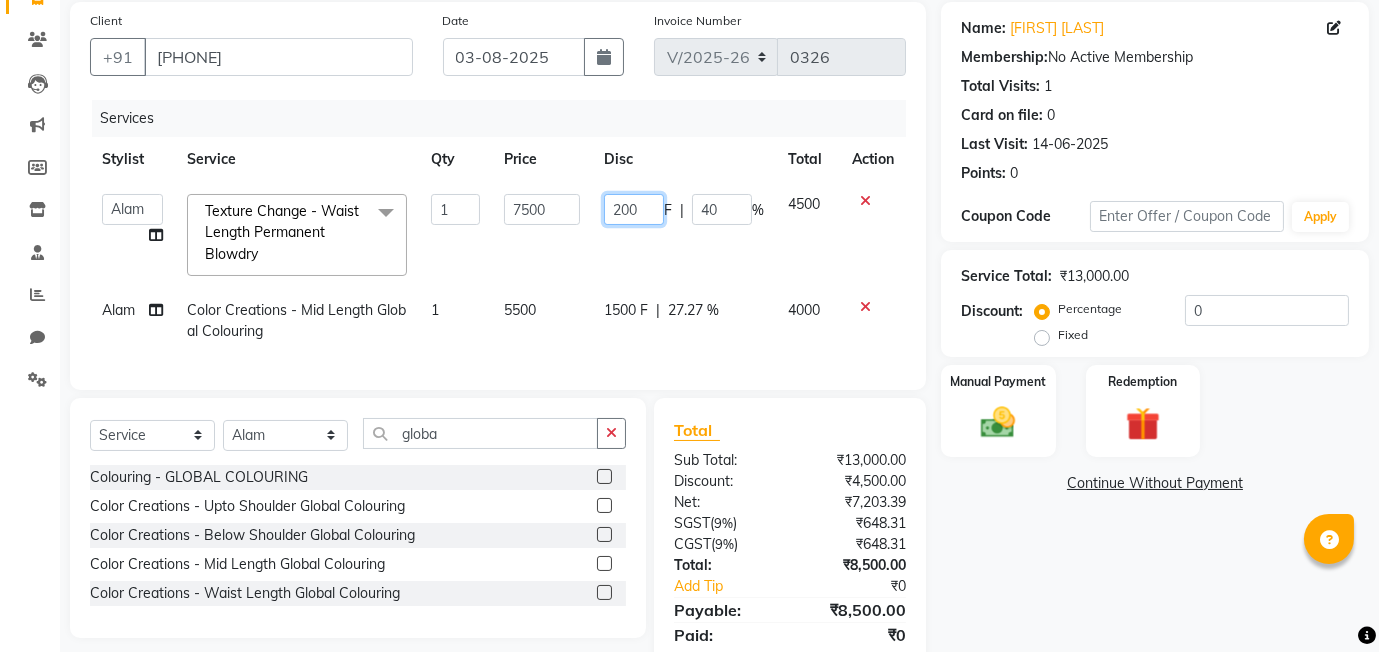 type on "2000" 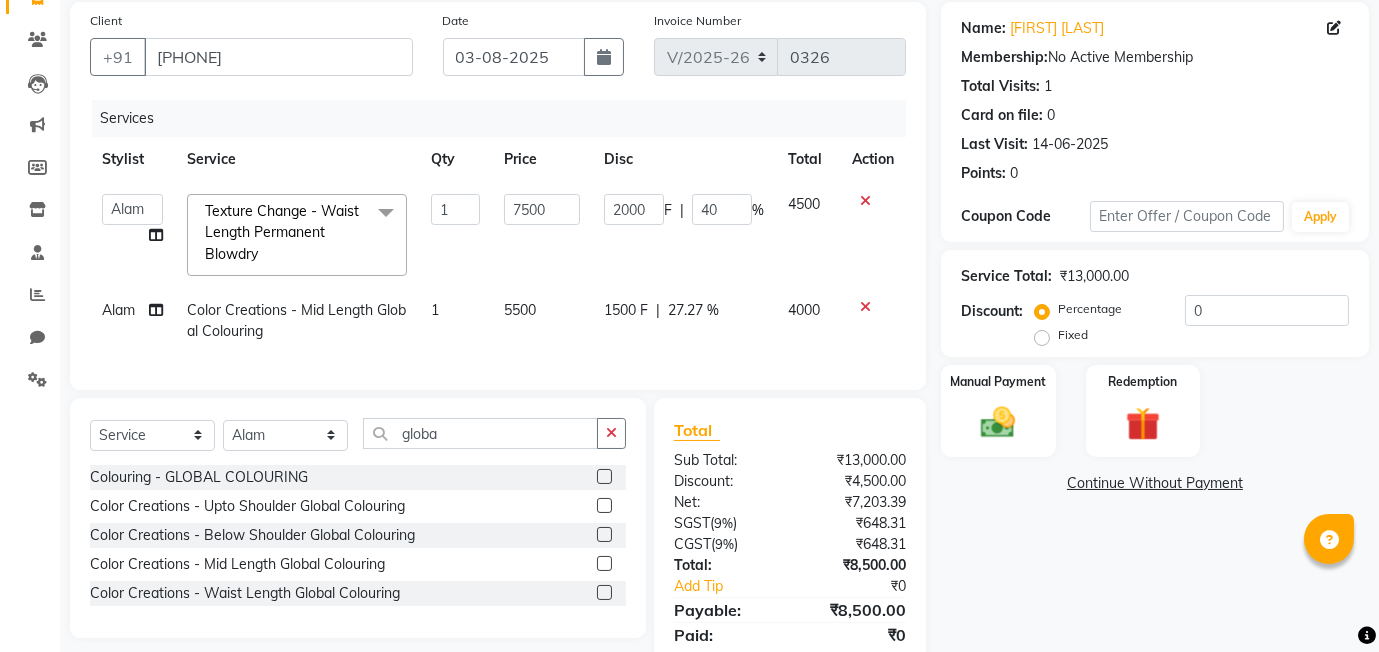 click on "Alam   faizal   harshada   Manager   Rashmi   Shivani   vedant  Texture Change - Waist Length Permanent Blowdry  x Classic Hair Cut - Hair Cut (Male) Classic Hair Cut - Kids(Upto 10 Years) (Male) Classic Hair Cut - Hair Cut (Female) Classic Hair Cut - Kids(Upto 10 Years) (Female) Hair Spa & Treatments - Classic Hair Spa (L'Oreal) (Male) Hair Spa & Treatments - Purifying & Anti Dandruff (Male) Hair Spa & Treatments - Nourishment & Volume (Male) Hair Spa & Treatments - Advanced Hair Spa (Male) Hair Spa & Treatments - Bond Treatment (Male) Hair Spa & Treatments - Premium Hair Spa (Male) Hair Spa & Treatments - Classic Hair Spa (L'Oreal) (Female) Hair Spa & Treatments - Purifying & Anti Dandruff (Female) Hair Spa & Treatments - Nourishment & Volume (Female) Hair Spa & Treatments - Advanced Hair Spa (Female) Hair Spa & Treatments - Bond Treatment (Female) Hair Spa & Treatments - Premium Hair Spa (Female) Head Massage (30 Mins) - Coconut (Male) Head Massage (30 Mins) - Almond/Olive Oil/ Mythic Oil (Male) 1 7500 F" 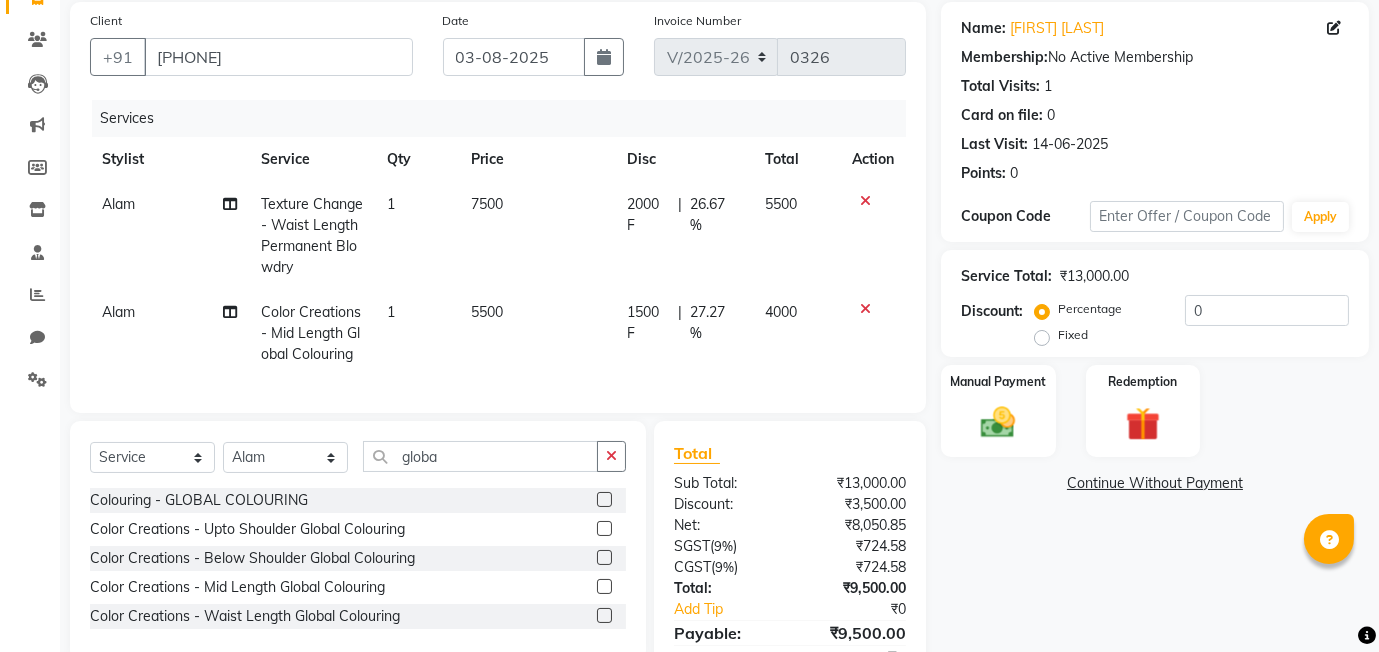 click on "1500 F" 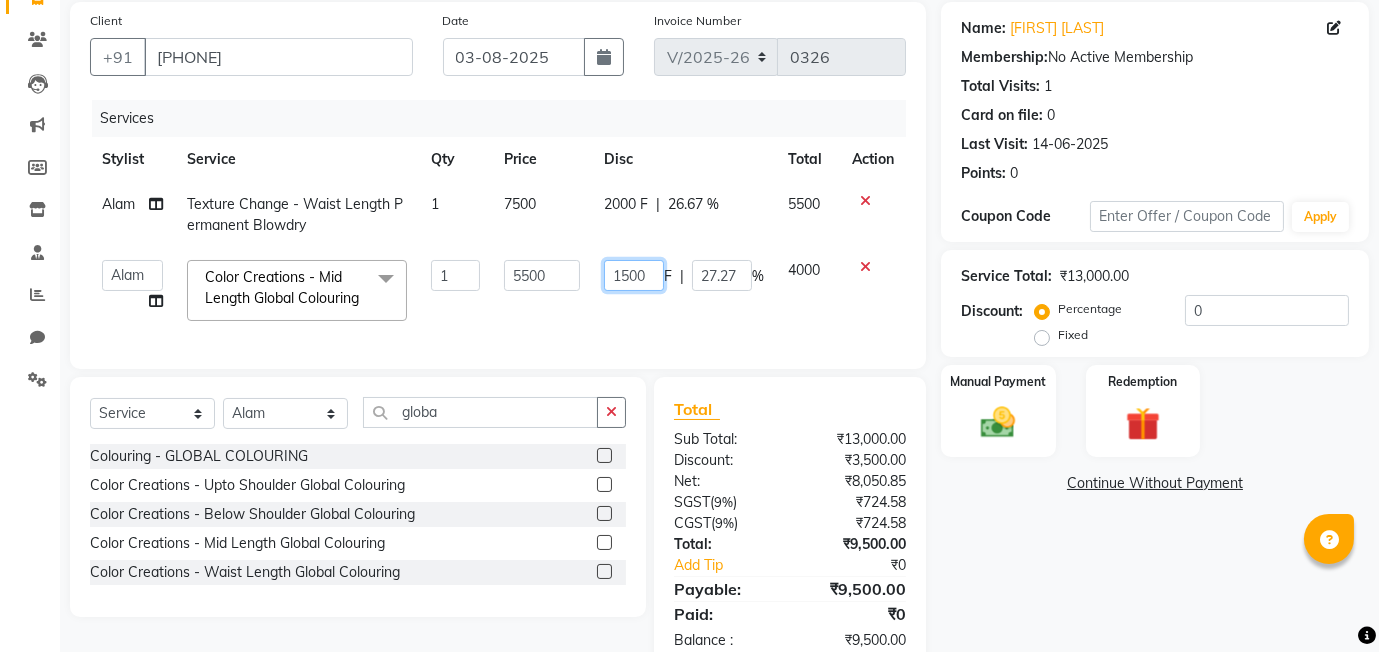 click on "1500" 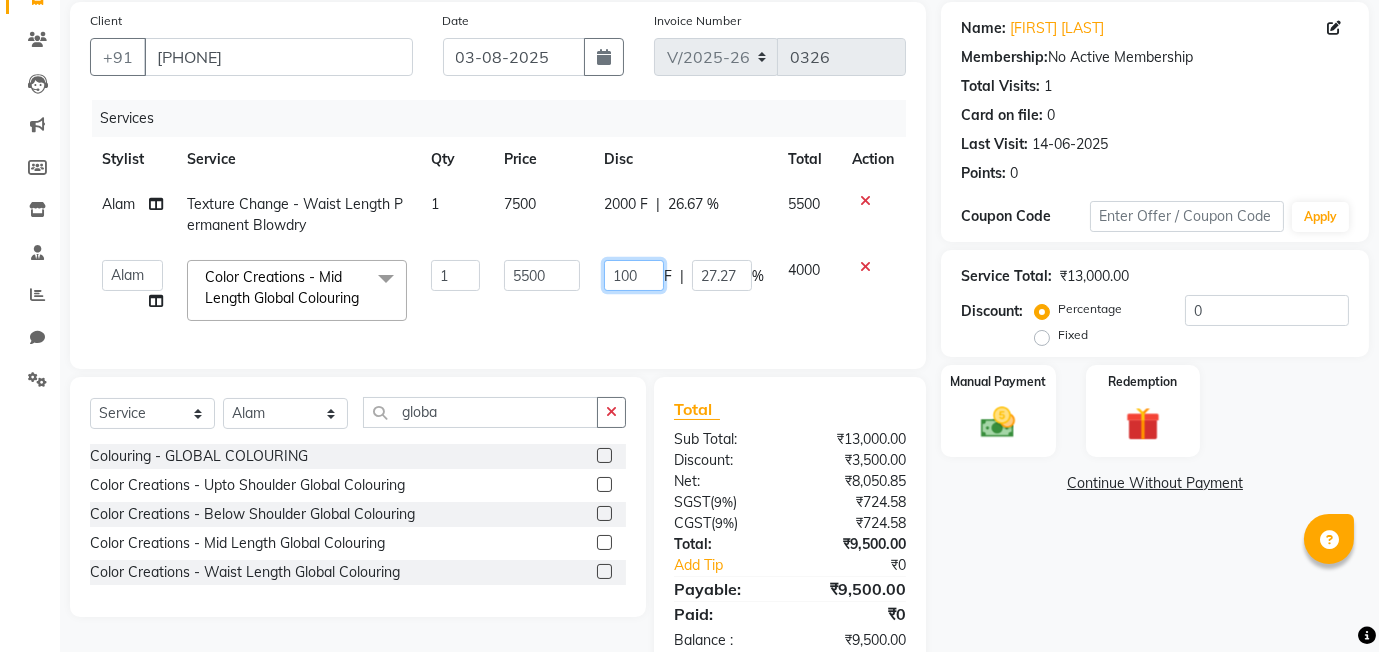 type on "1000" 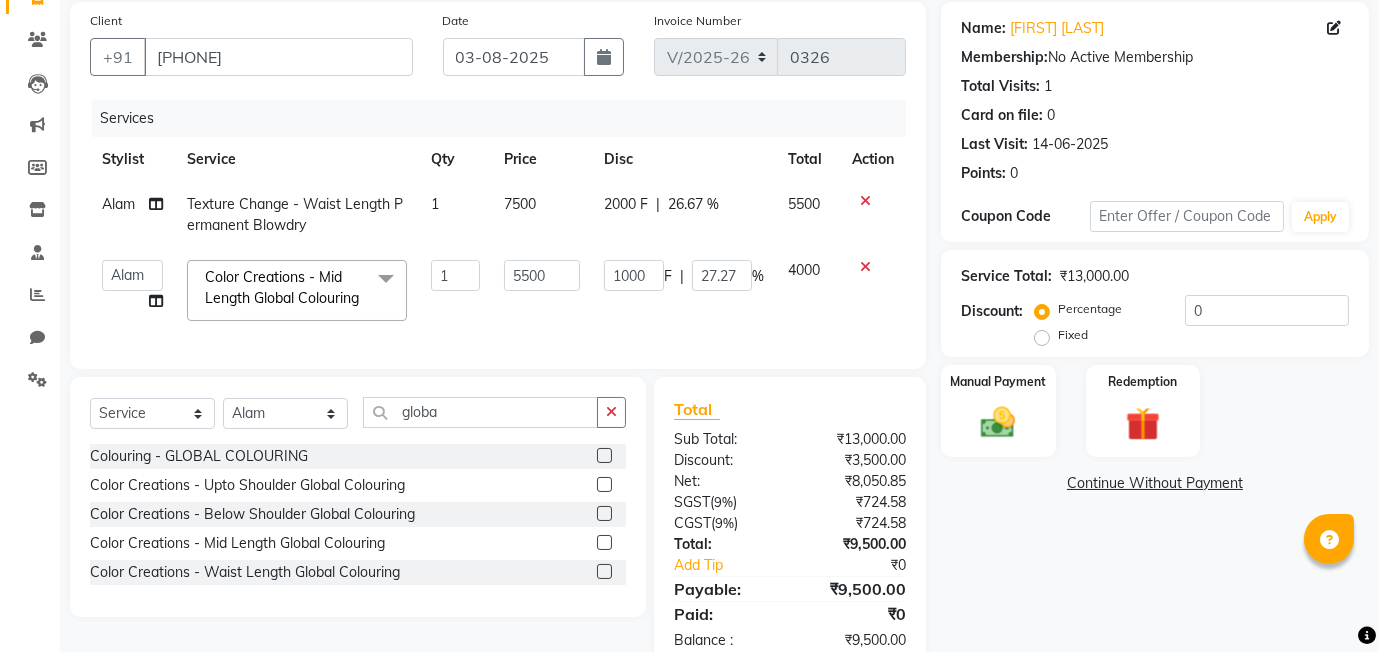 click on "Services Stylist Service Qty Price Disc Total Action Alam Texture Change - Waist Length Permanent Blowdry 1 7500 2000 F | 26.67 % 5500  Alam   faizal   harshada   Manager   Rashmi   Shivani   vedant  Color Creations - Mid Length Global Colouring  x Classic Hair Cut - Hair Cut (Male) Classic Hair Cut - Kids(Upto 10 Years) (Male) Classic Hair Cut - Hair Cut (Female) Classic Hair Cut - Kids(Upto 10 Years) (Female) Hair Spa & Treatments - Classic Hair Spa (L'Oreal) (Male) Hair Spa & Treatments - Purifying & Anti Dandruff (Male) Hair Spa & Treatments - Nourishment & Volume (Male) Hair Spa & Treatments - Advanced Hair Spa (Male) Hair Spa & Treatments - Bond Treatment (Male) Hair Spa & Treatments - Premium Hair Spa (Male) Hair Spa & Treatments - Classic Hair Spa (L'Oreal) (Female) Hair Spa & Treatments - Purifying & Anti Dandruff (Female) Hair Spa & Treatments - Nourishment & Volume (Female) Hair Spa & Treatments - Advanced Hair Spa (Female) Hair Spa & Treatments - Bond Treatment (Female) Waxing - Half Arms (Male)" 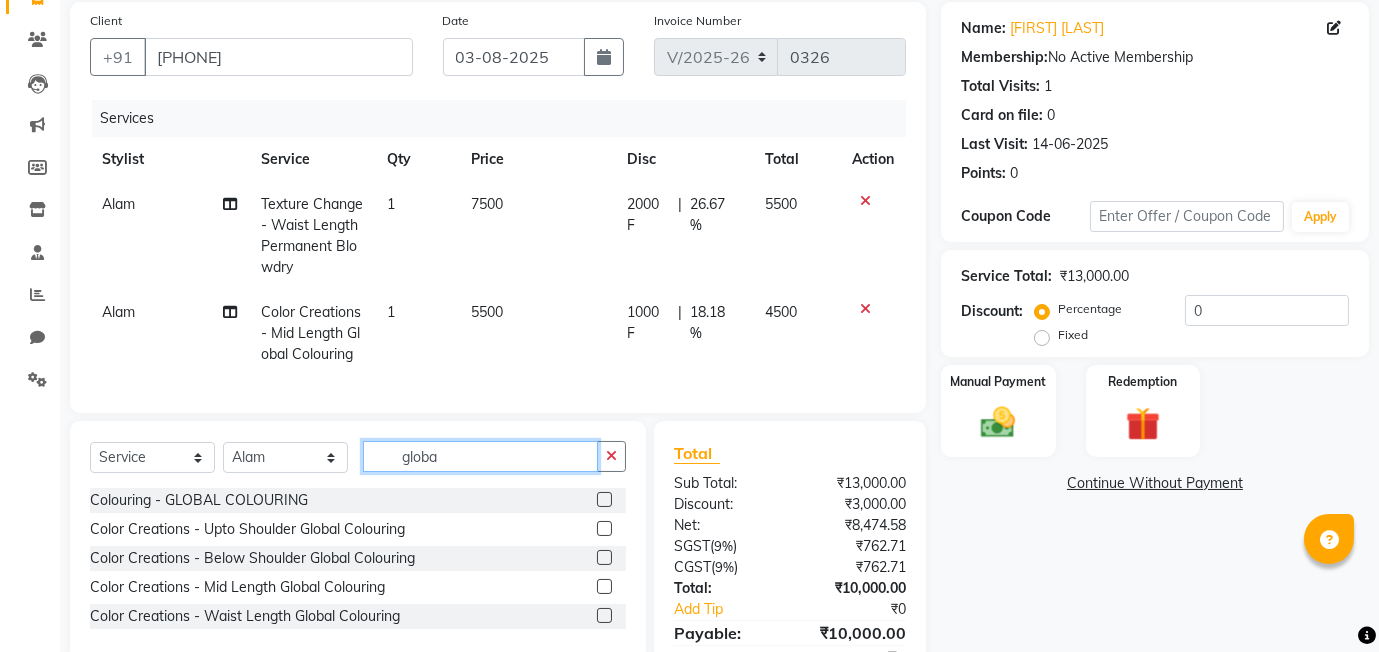 click on "globa" 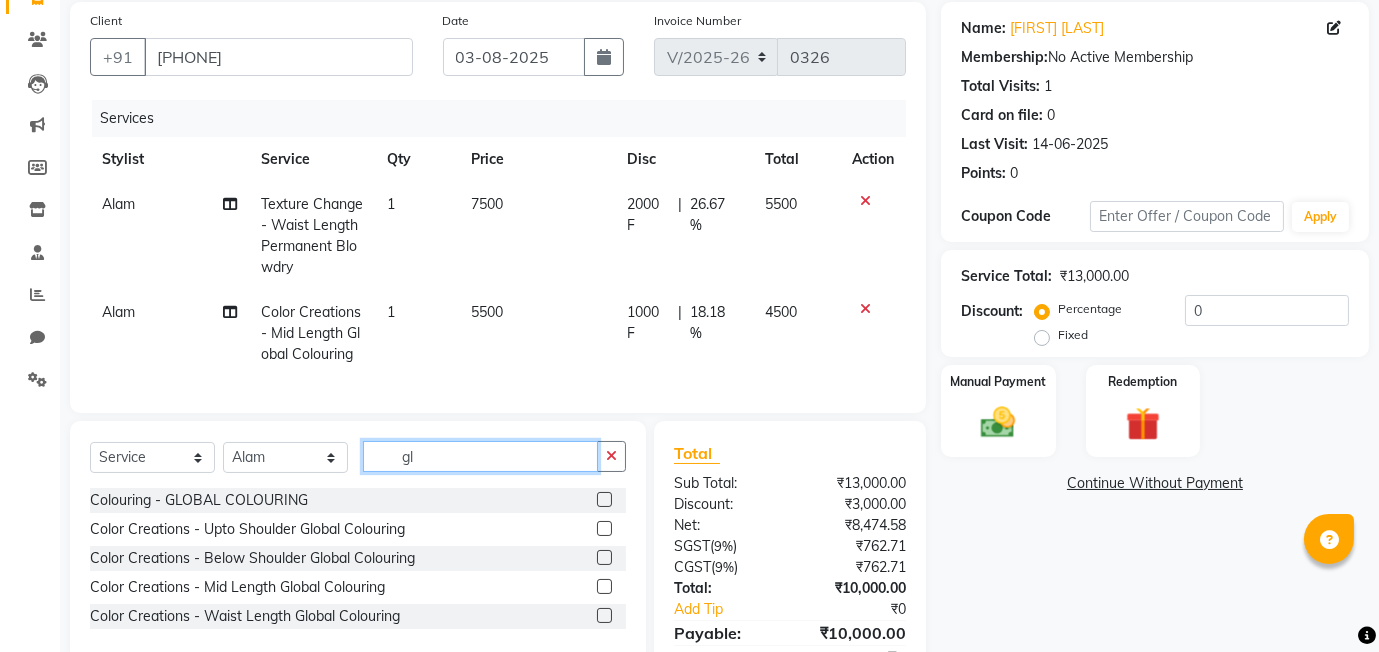 type on "g" 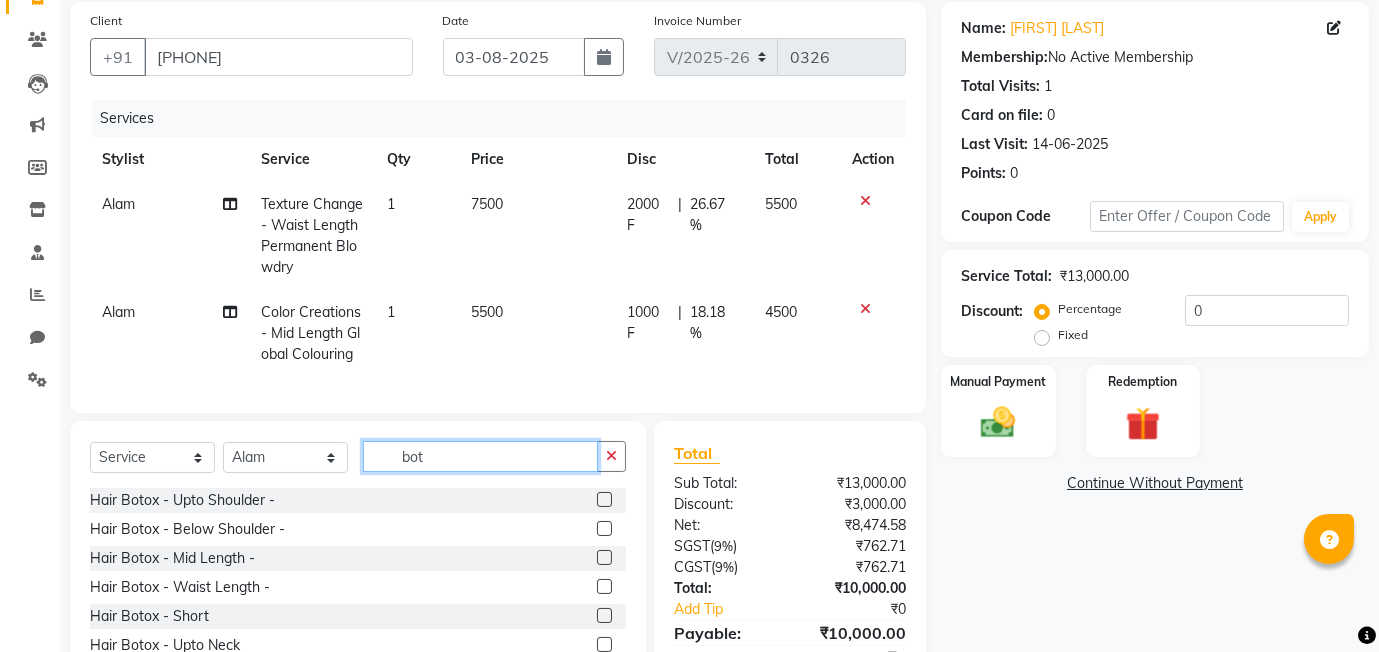 type on "bot" 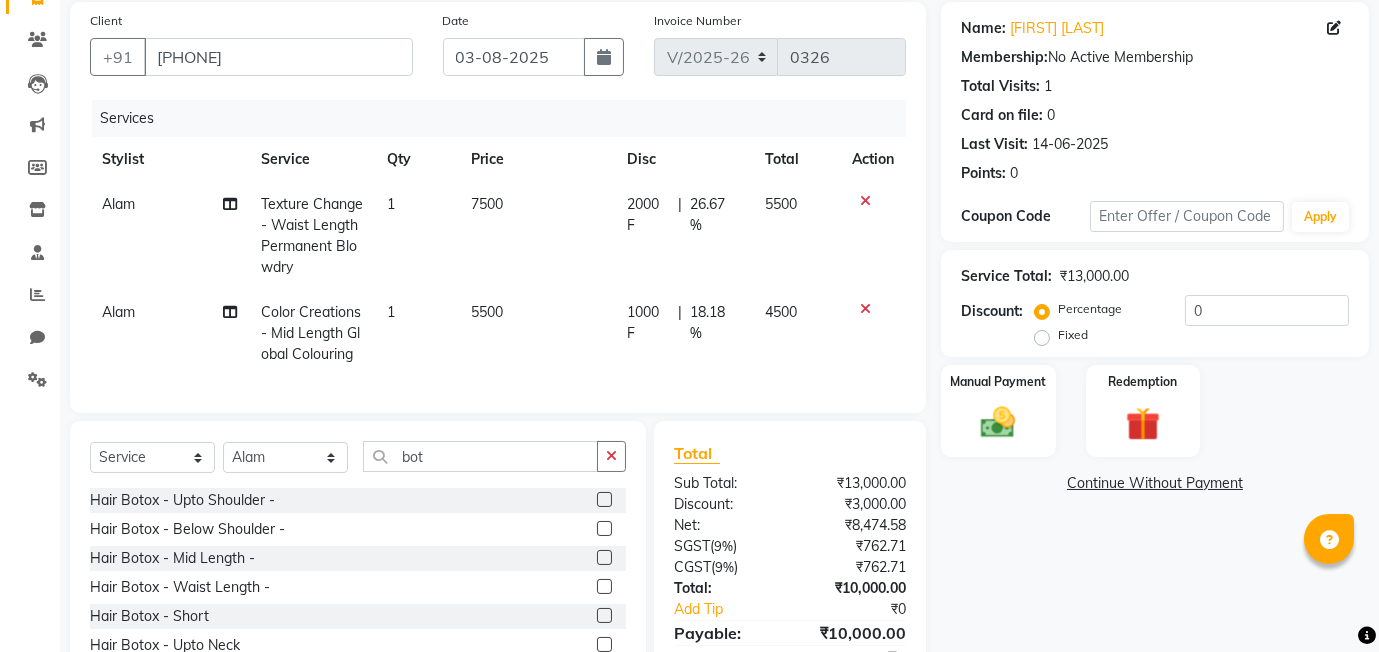 click 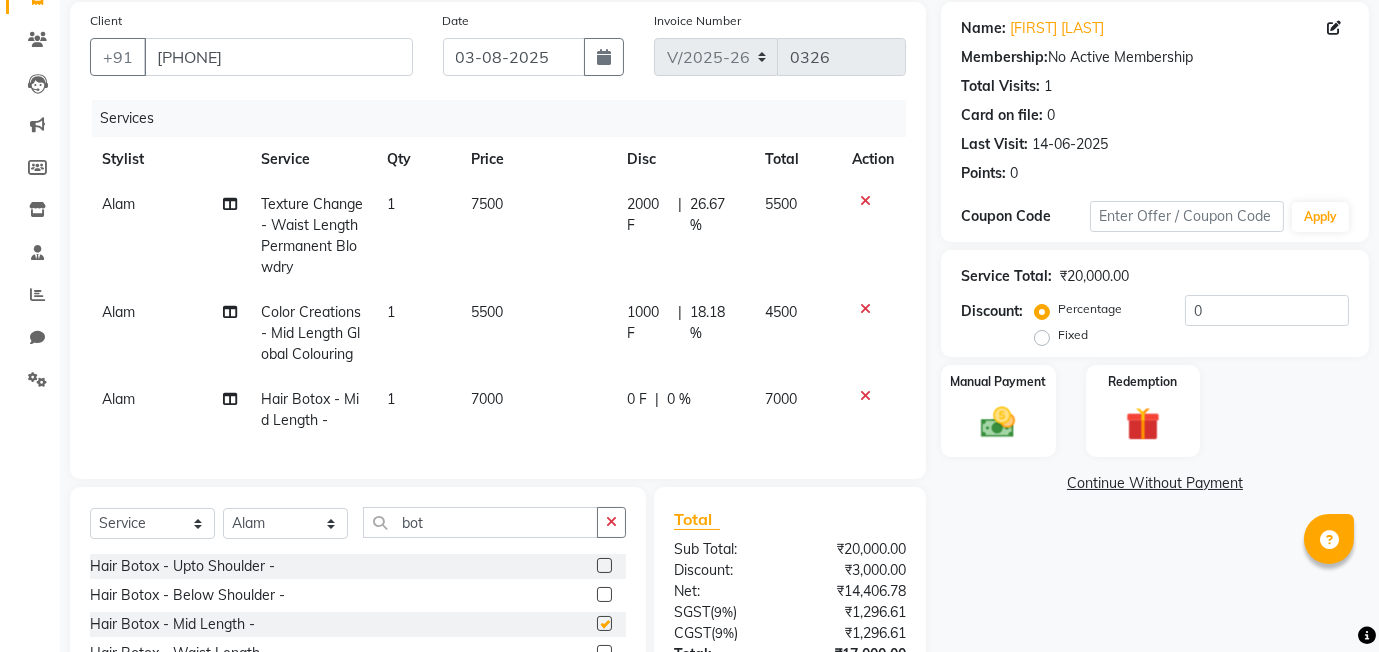 checkbox on "false" 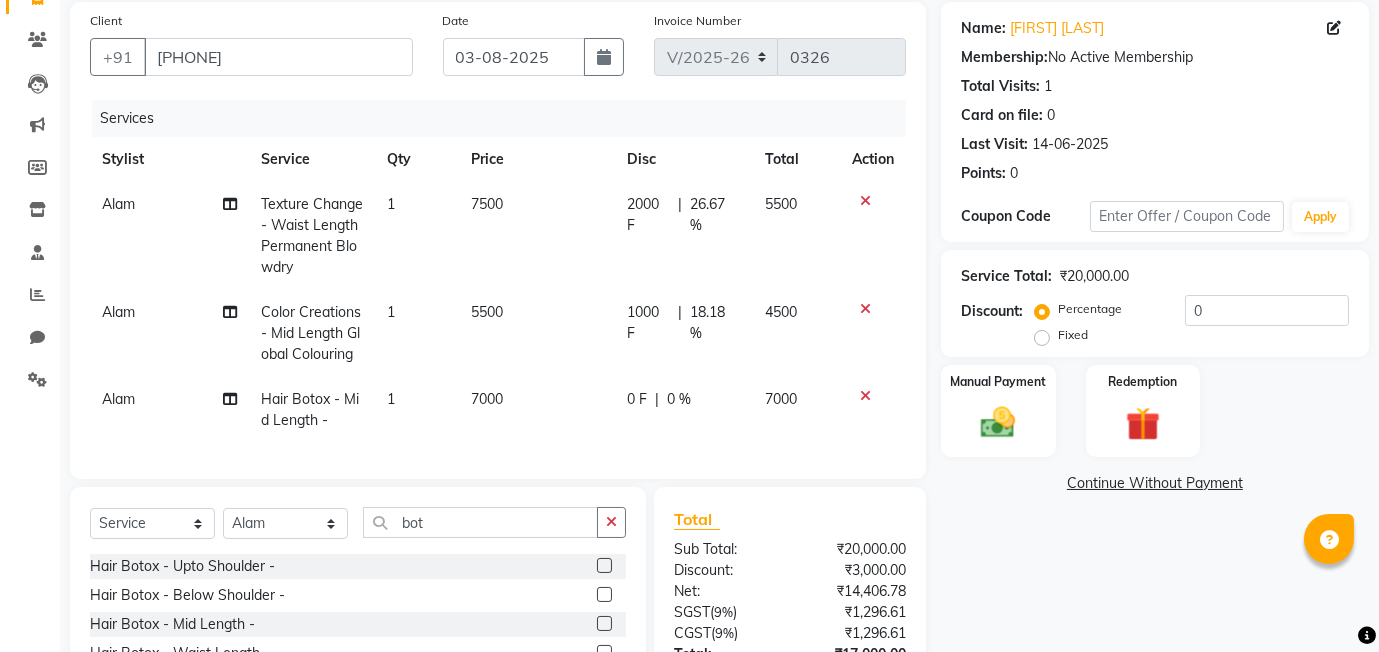 click 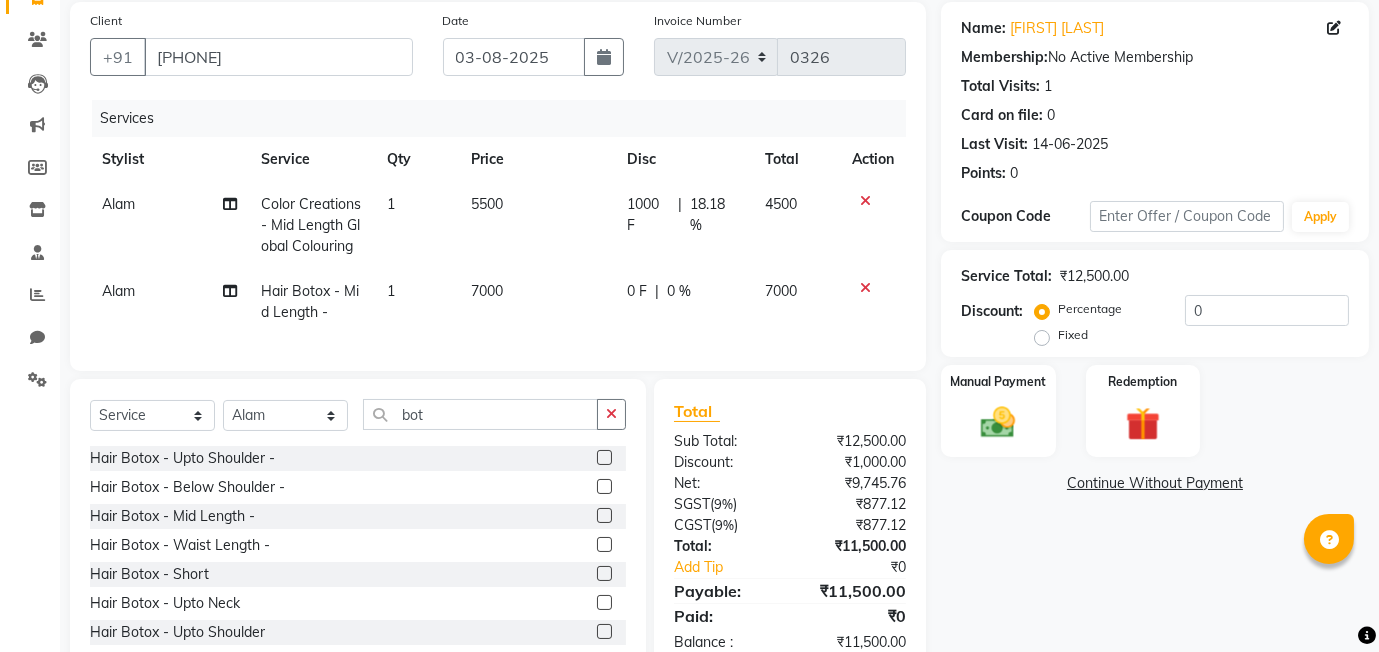 click on "0 F | 0 %" 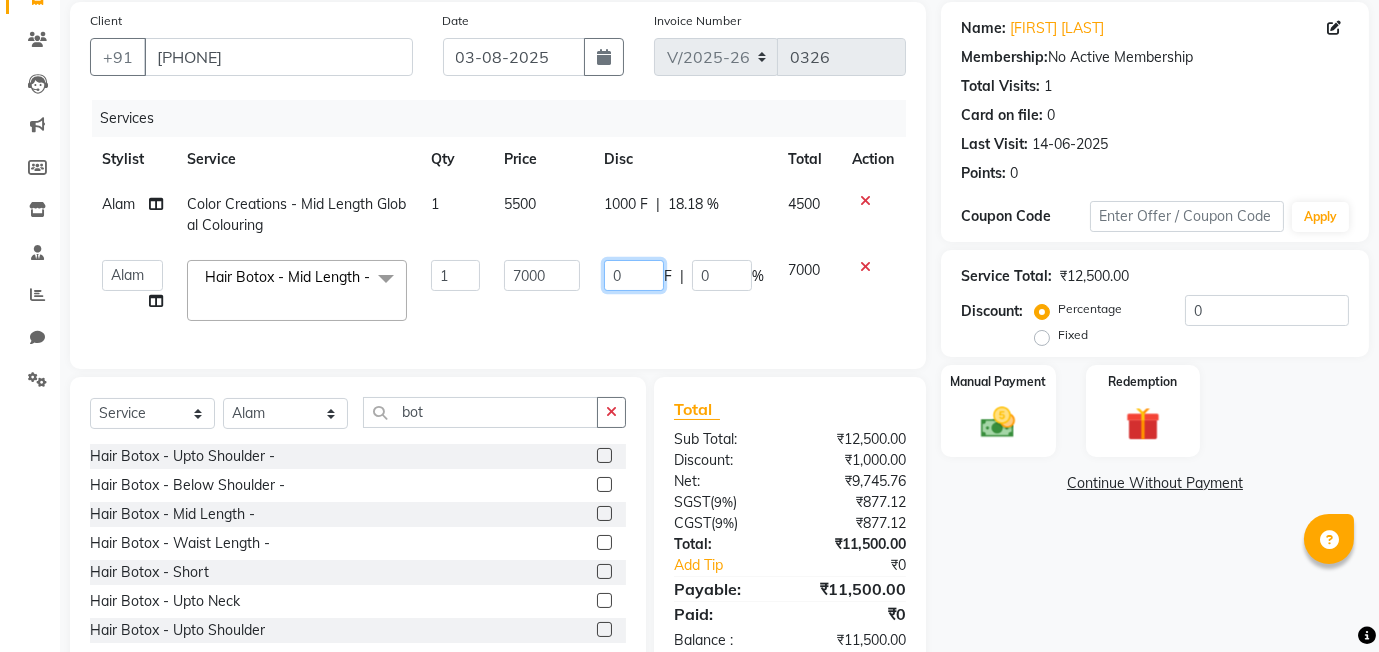 click on "0" 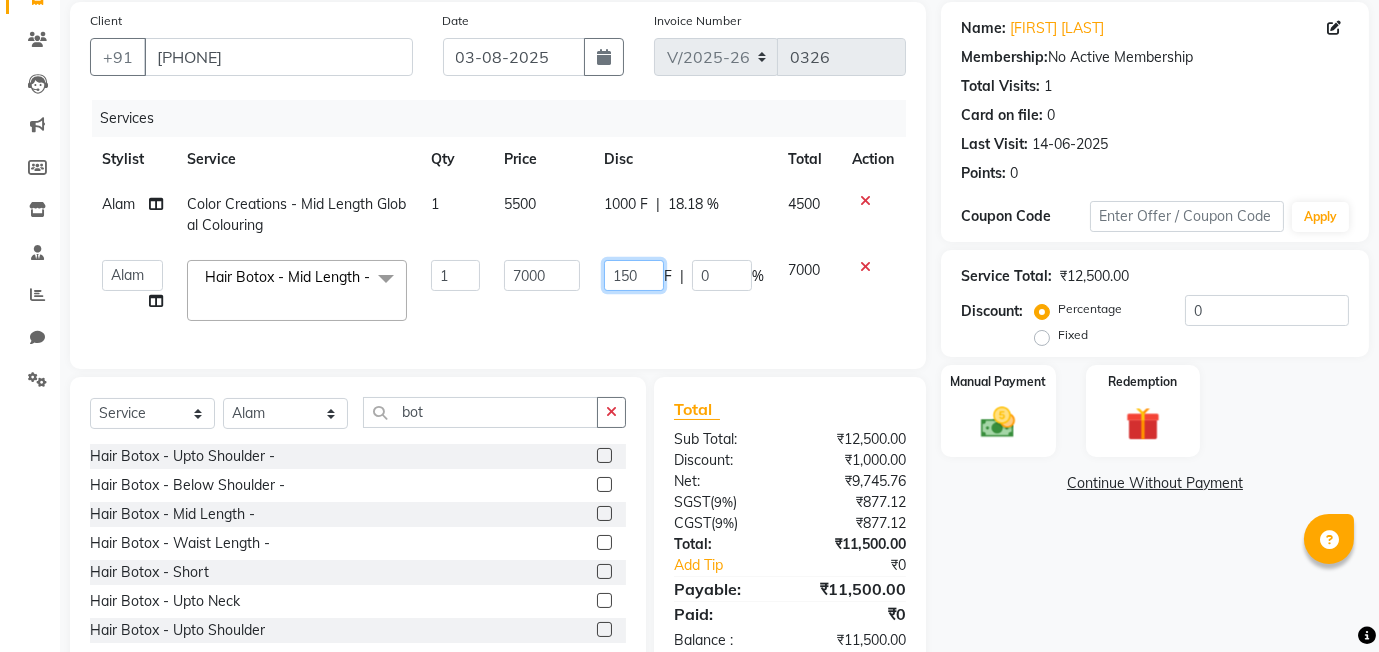 type on "1500" 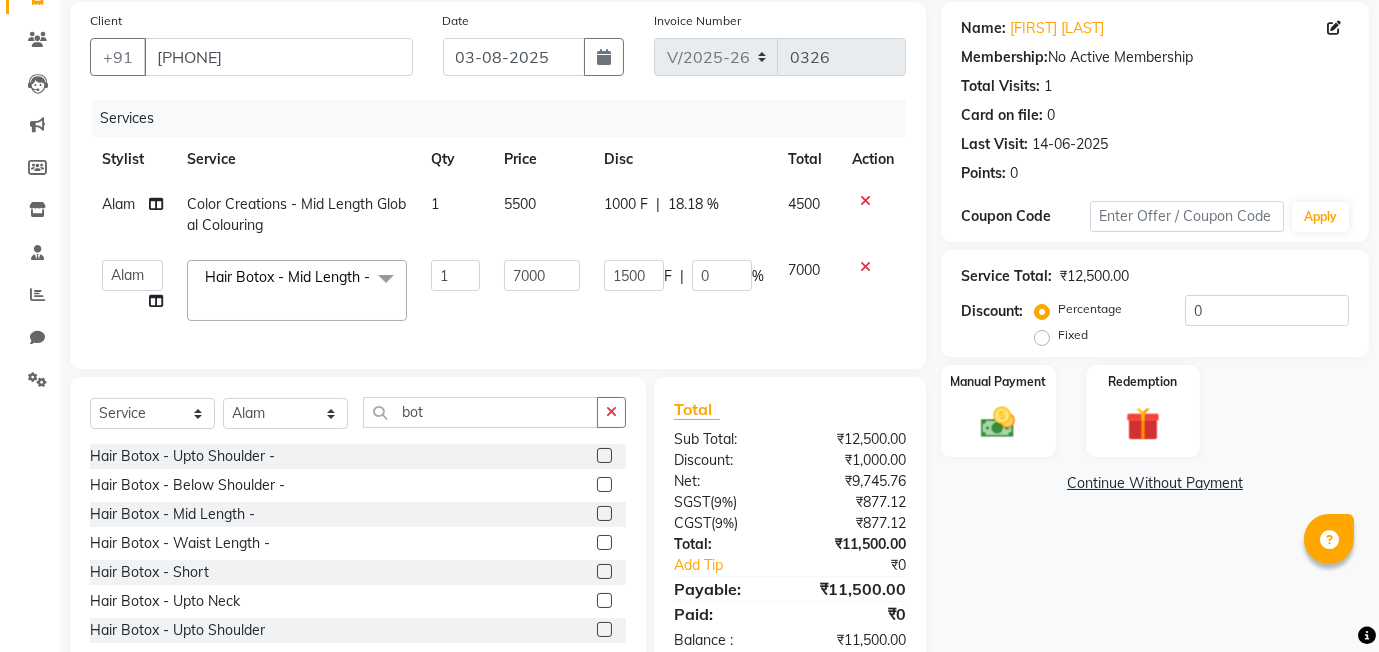 click on "Name: Madhuri Parvar Membership:  No Active Membership  Total Visits:  1 Card on file:  0 Last Visit:   14-06-2025 Points:   0  Coupon Code Apply Service Total:  ₹12,500.00  Discount:  Percentage   Fixed  0 Manual Payment Redemption  Continue Without Payment" 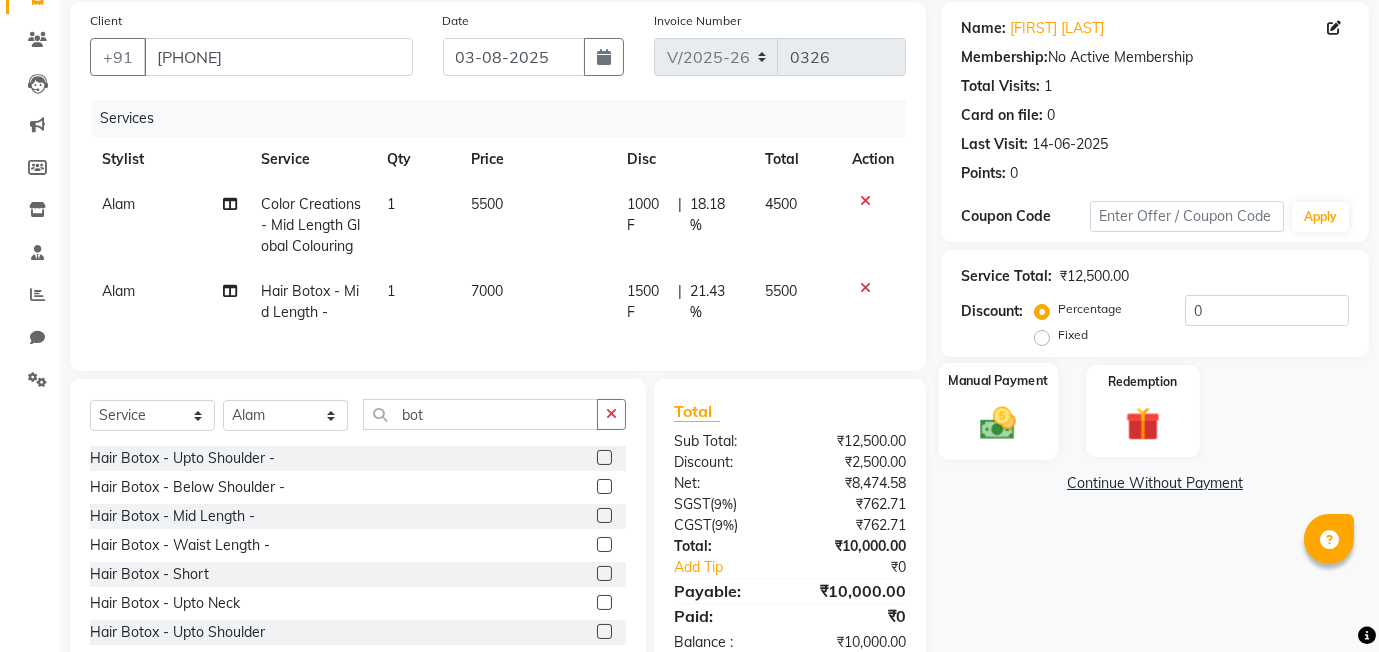 click on "Manual Payment" 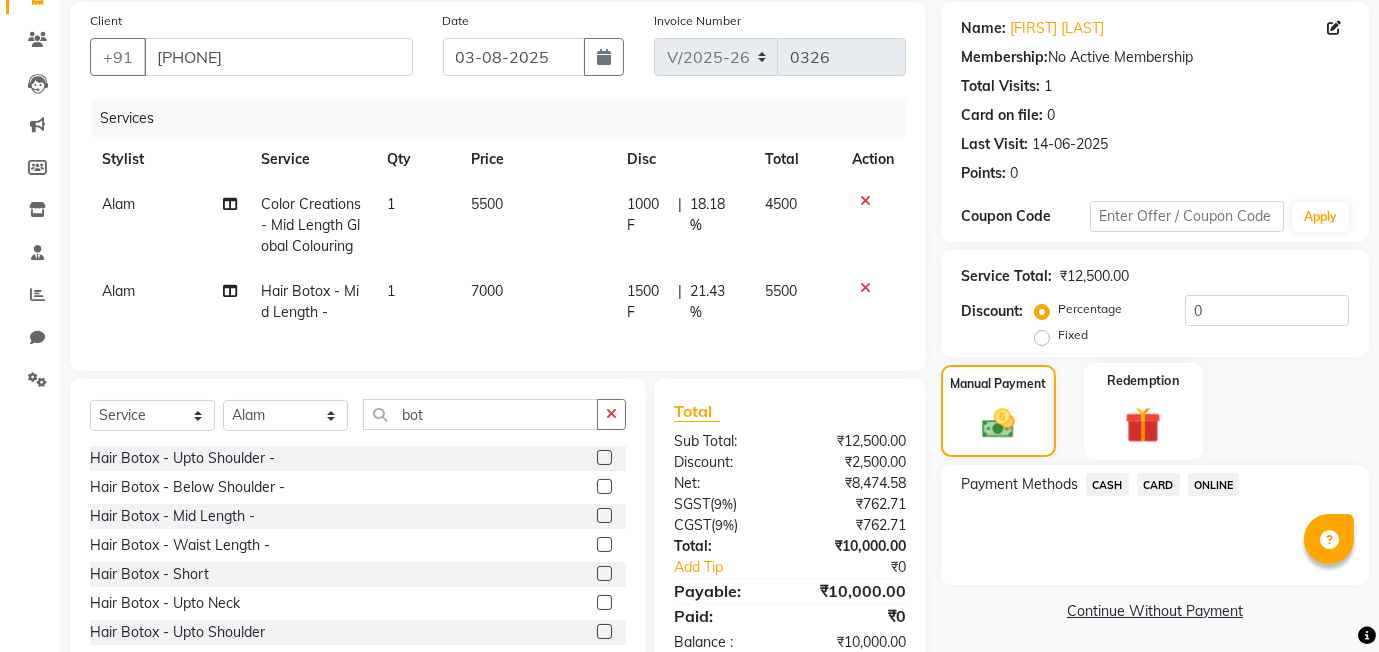 click 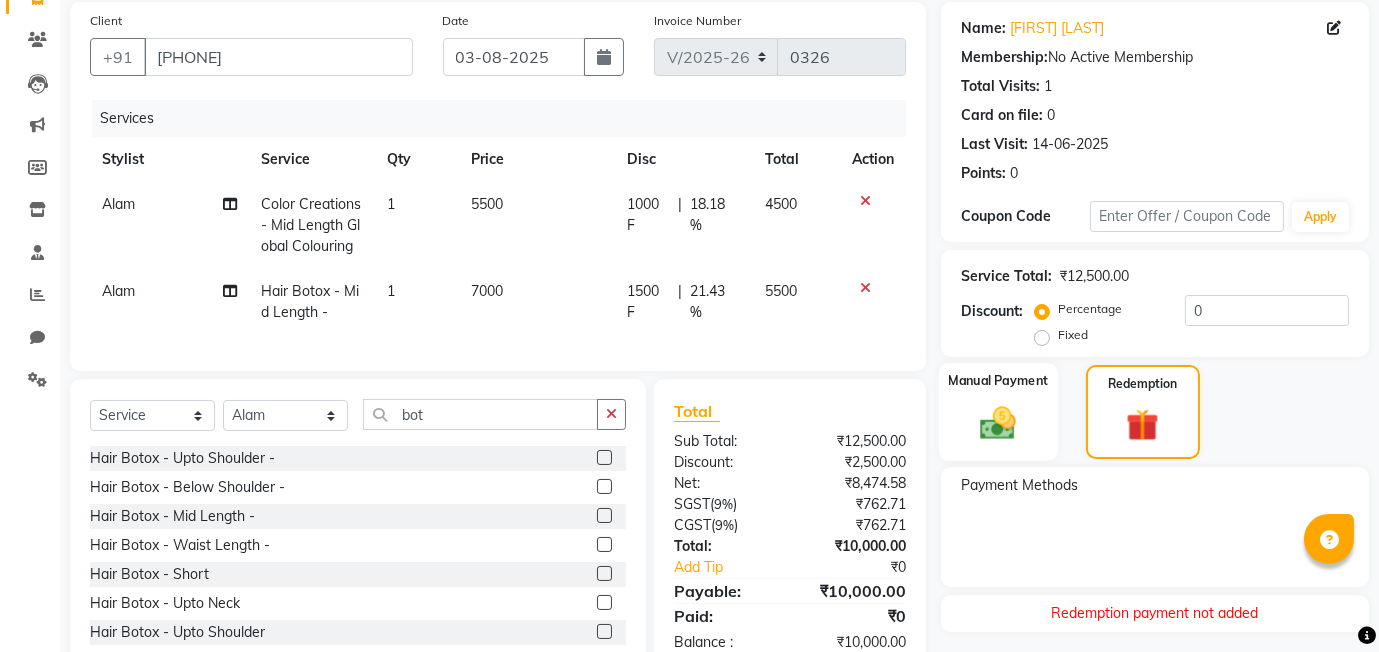 click 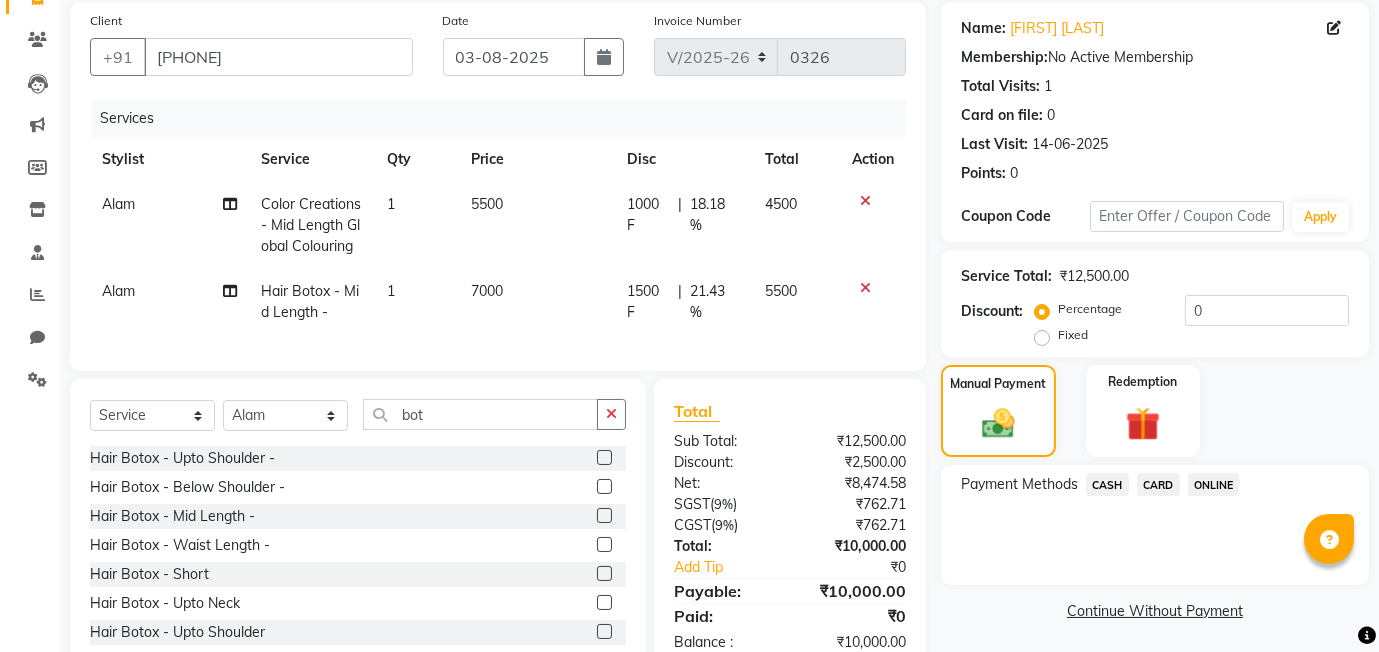 click on "ONLINE" 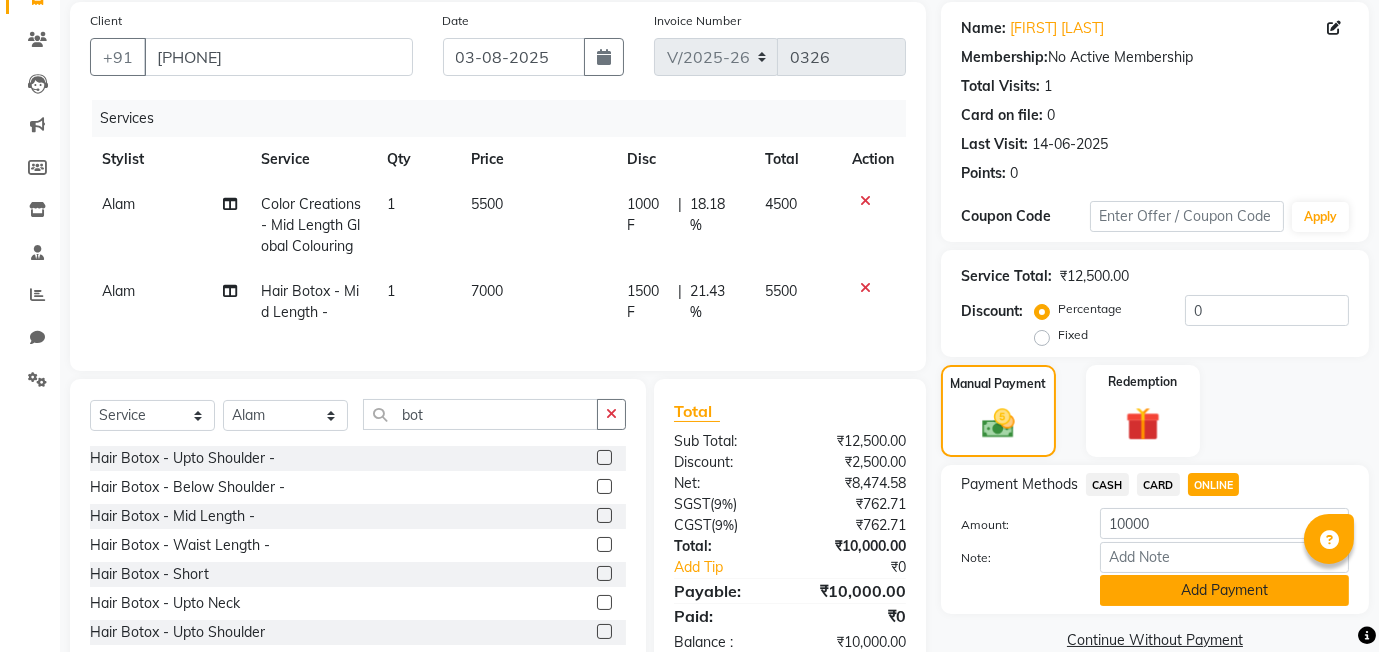 click on "Add Payment" 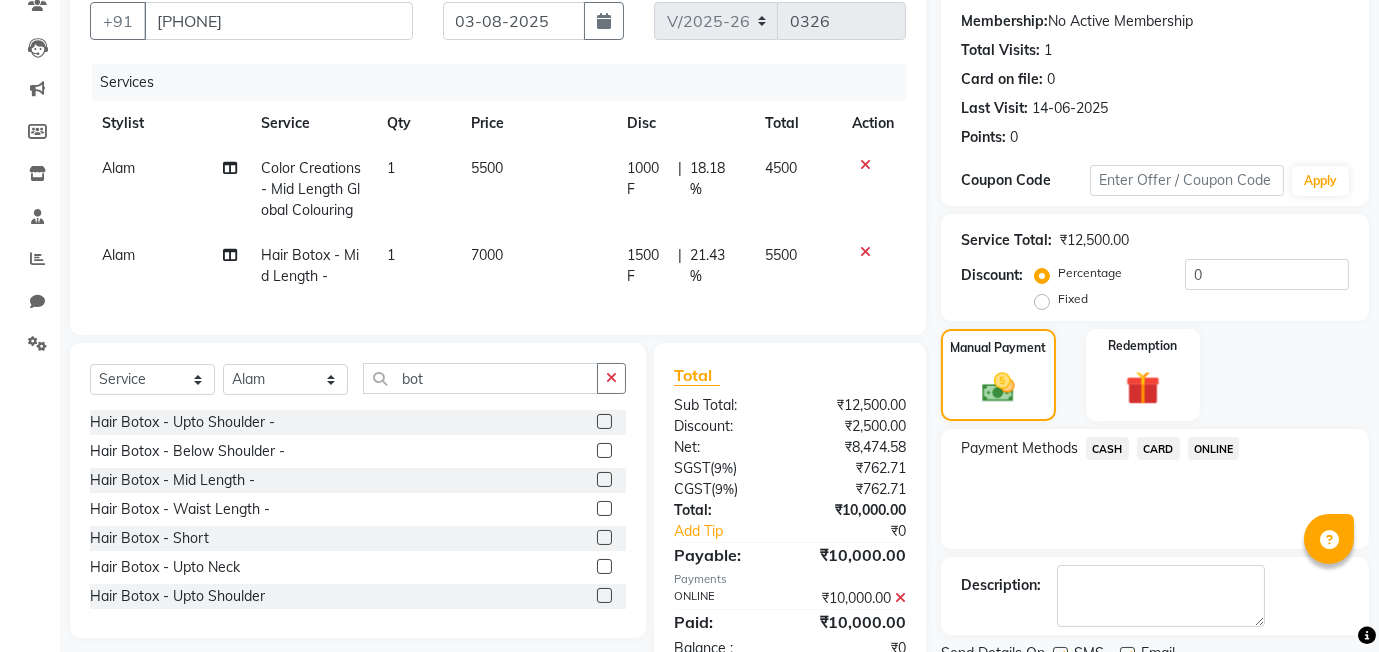 scroll, scrollTop: 265, scrollLeft: 0, axis: vertical 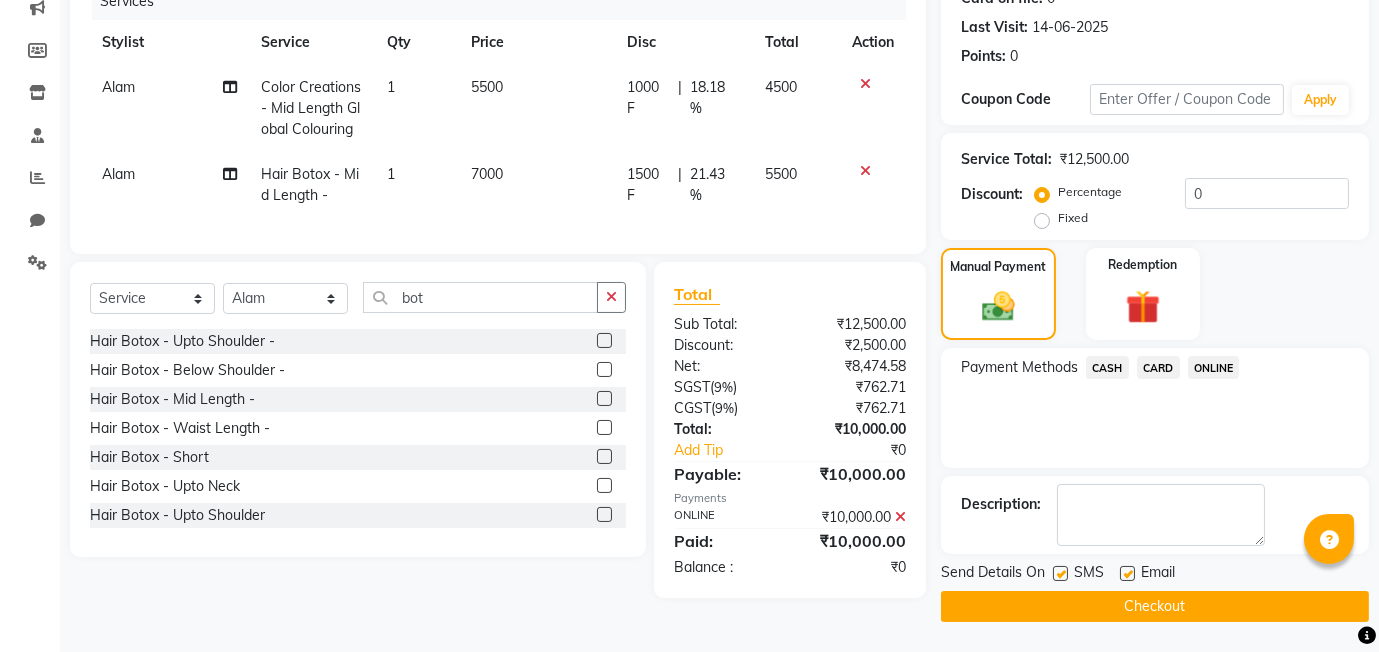click on "Checkout" 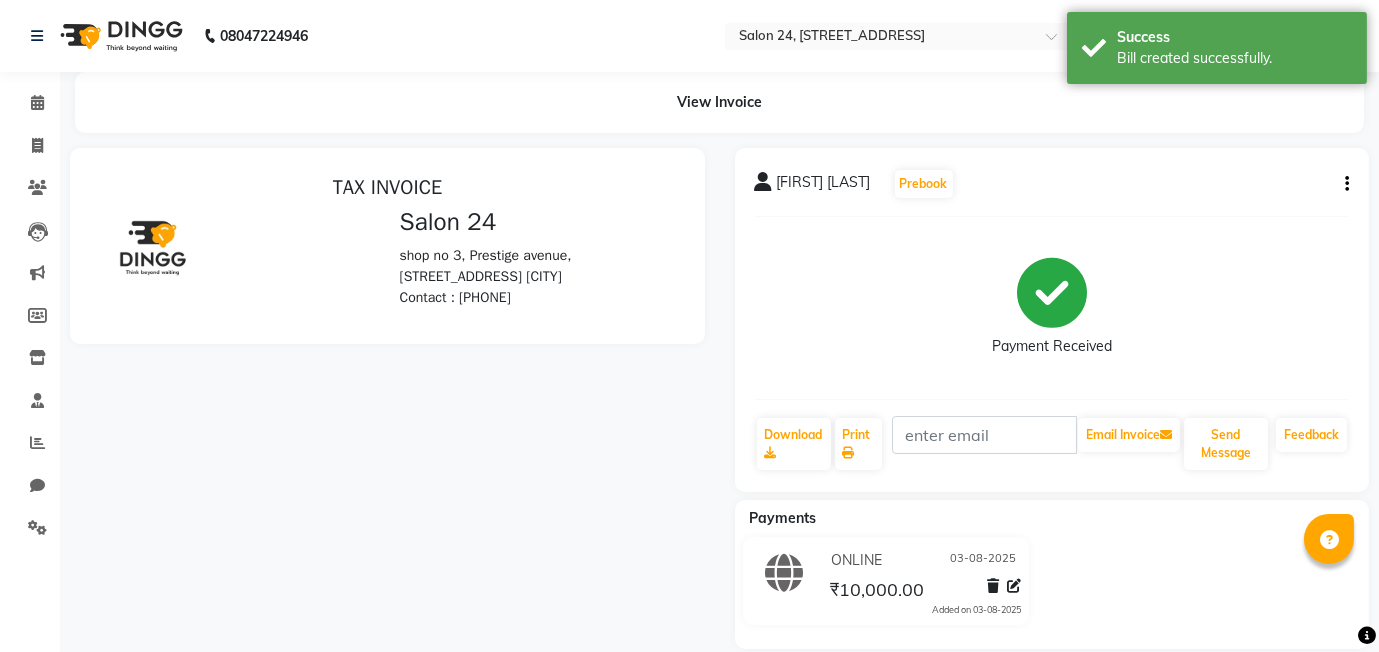 scroll, scrollTop: 0, scrollLeft: 0, axis: both 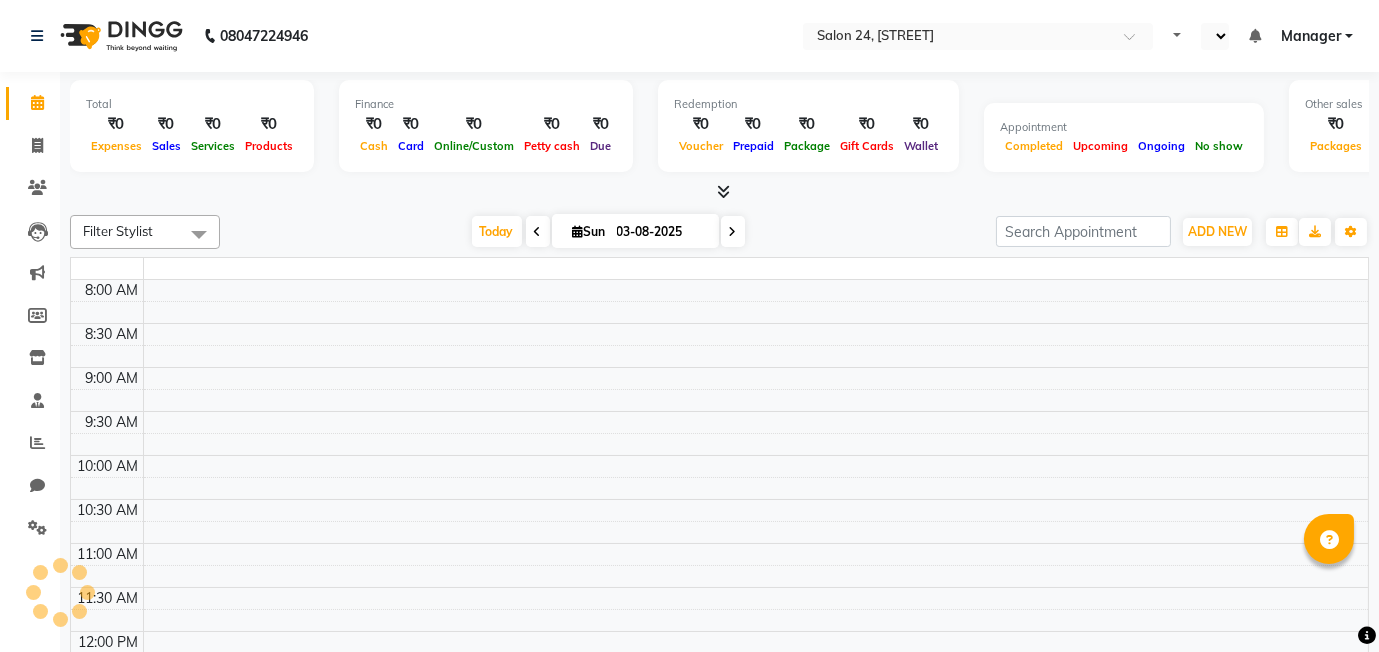 select on "en" 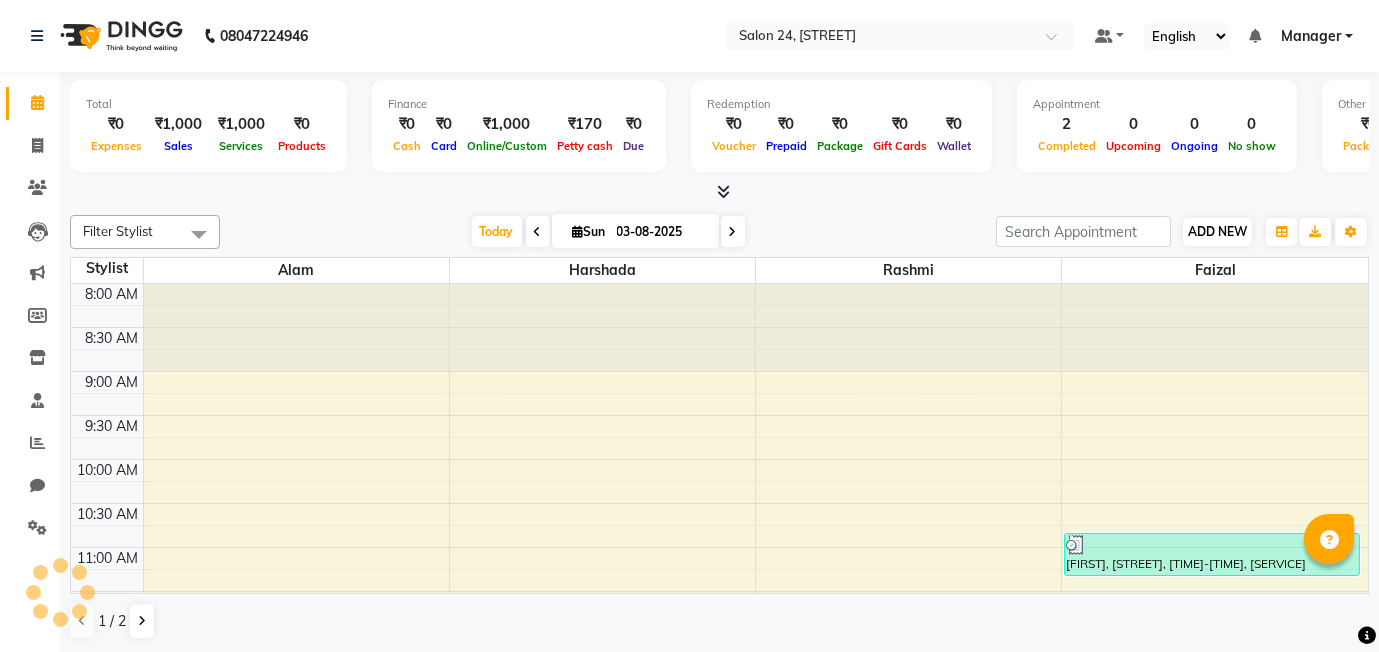 scroll, scrollTop: 0, scrollLeft: 0, axis: both 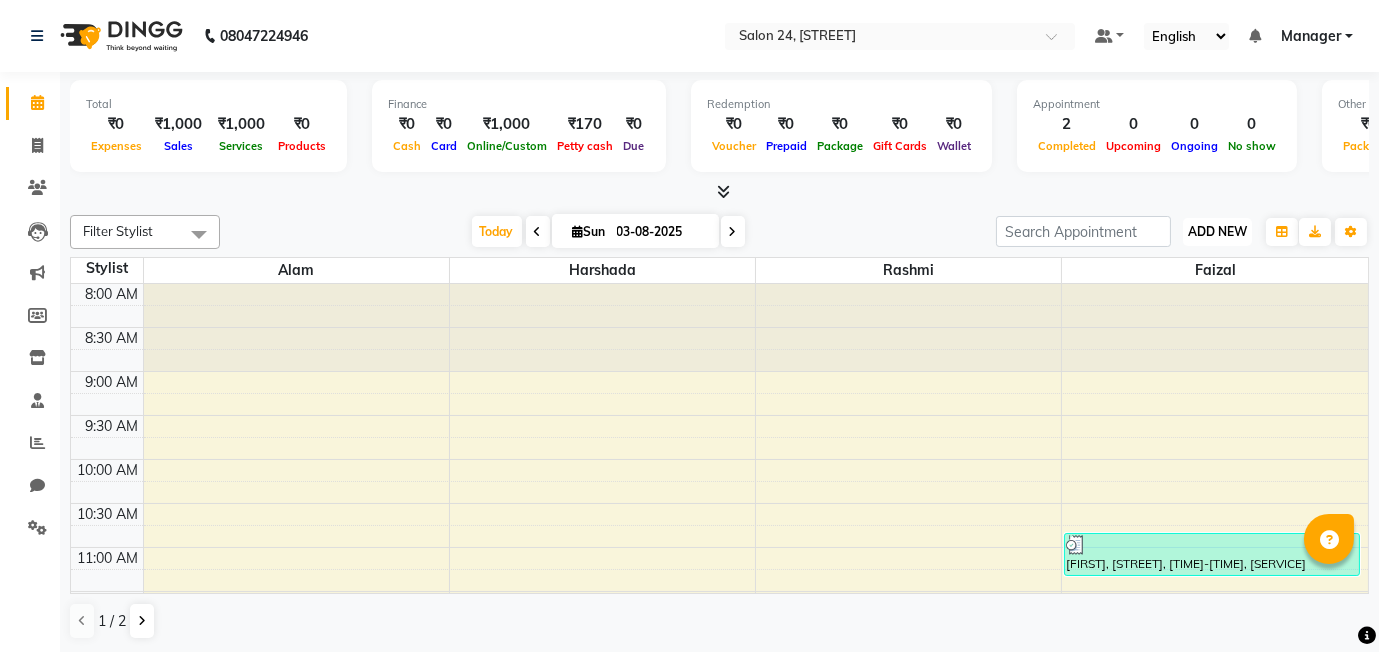 click on "ADD NEW" at bounding box center [1217, 231] 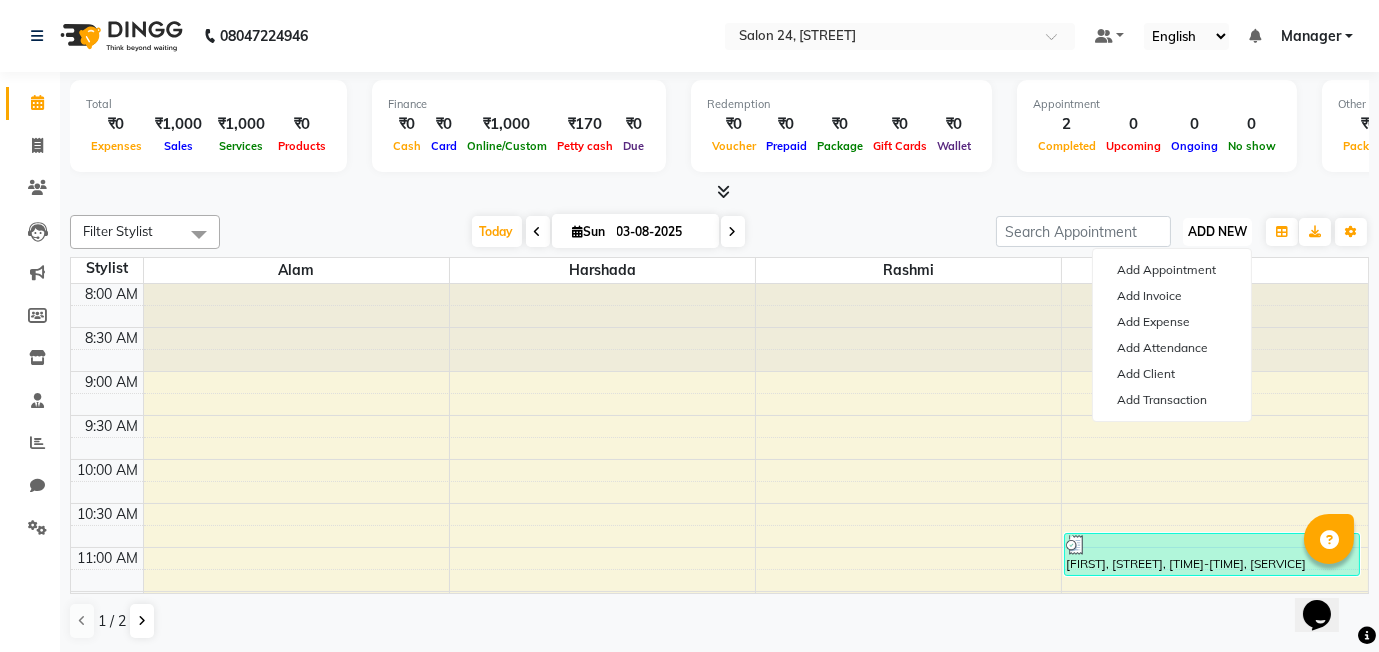 scroll, scrollTop: 0, scrollLeft: 0, axis: both 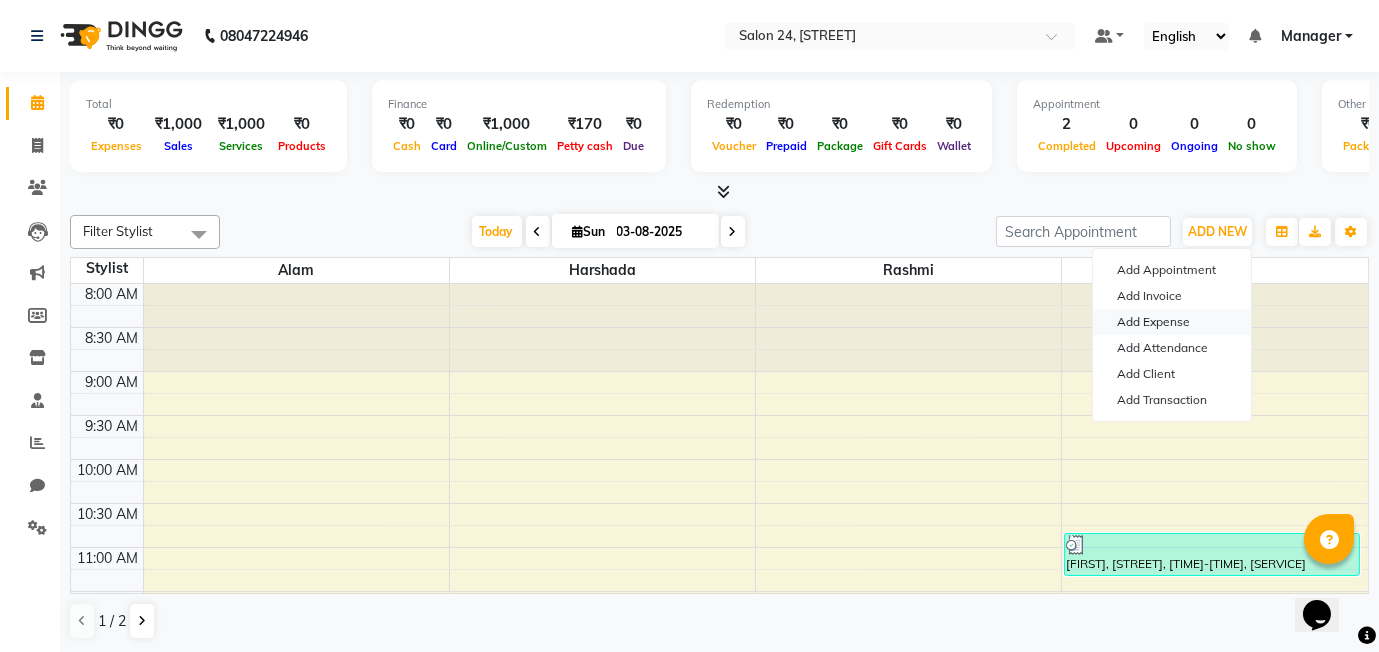 click on "Add Expense" at bounding box center (1172, 322) 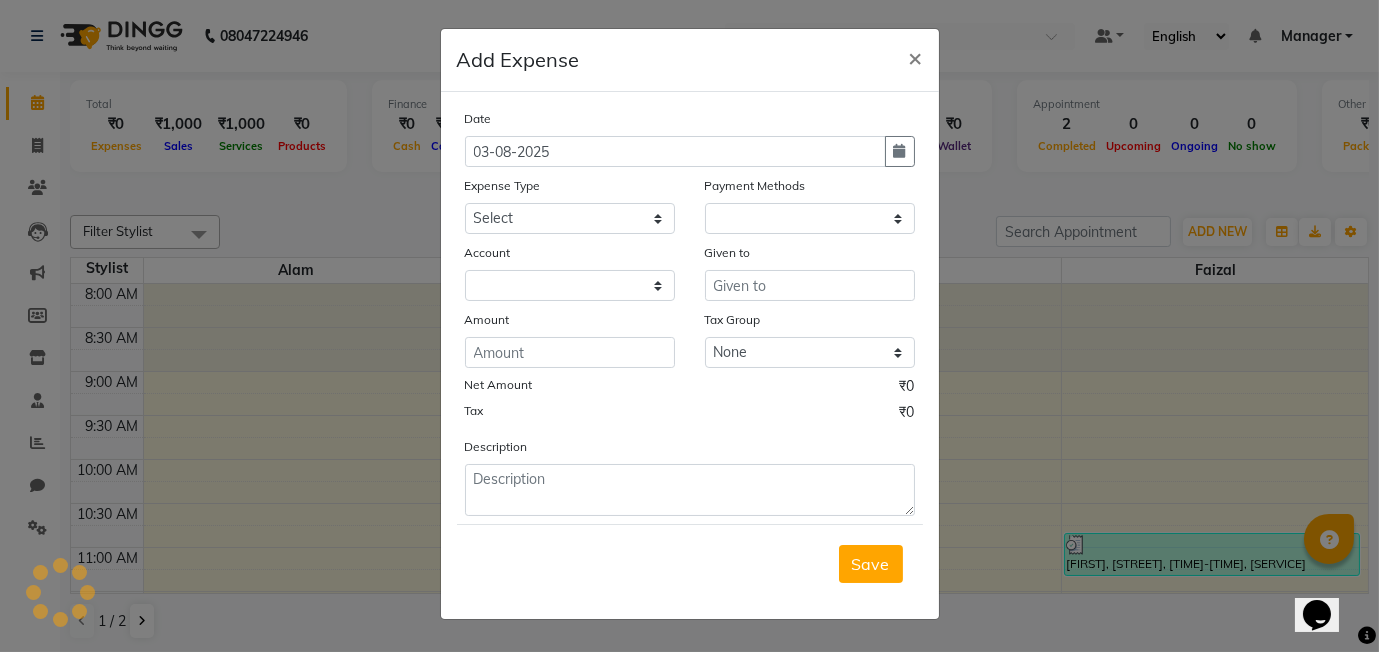 select on "1" 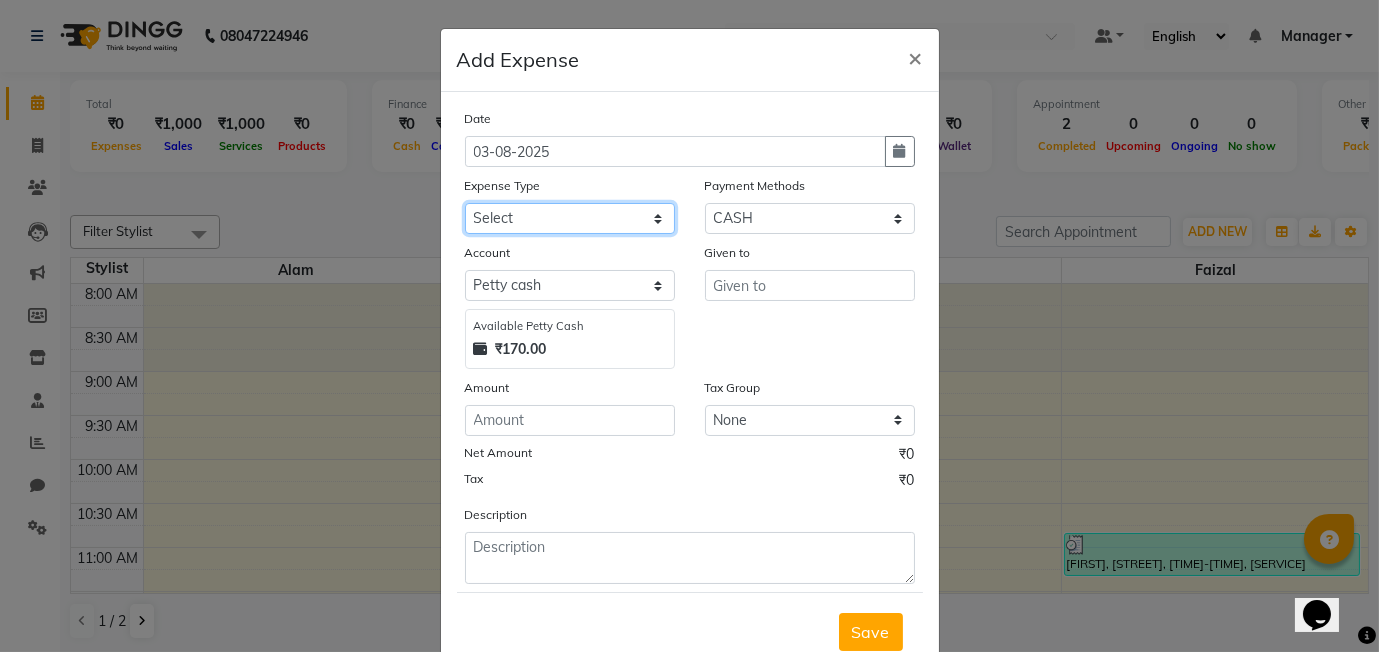 click on "Select Advance Salary Bank charges Car maintenance  Cash transfer to bank Cash transfer to hub Client Snacks Clinical charges Equipment Fuel Govt fee Incentive Insurance International purchase Loan Repayment Maintenance Marketing Miscellaneous MRA Other Pantry Product Rent Salary Staff Snacks Tax tea tea tea Tea & Refreshment Utilities" 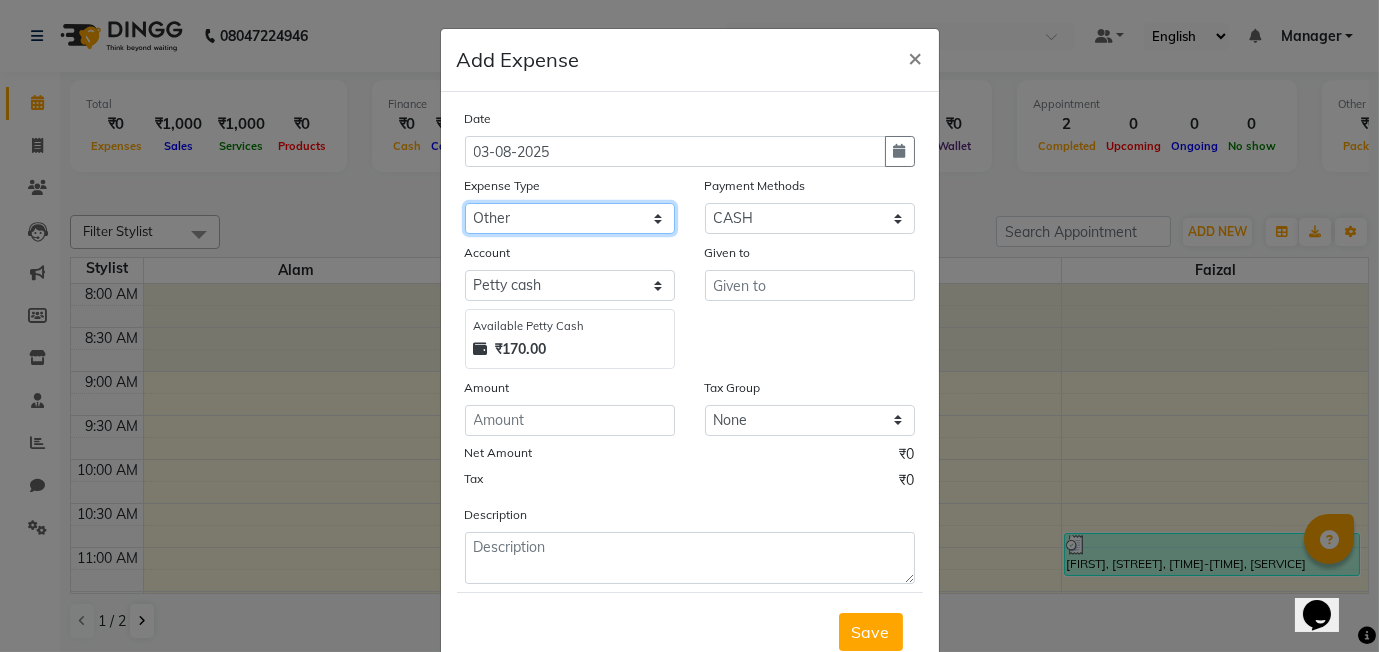 click on "Select Advance Salary Bank charges Car maintenance  Cash transfer to bank Cash transfer to hub Client Snacks Clinical charges Equipment Fuel Govt fee Incentive Insurance International purchase Loan Repayment Maintenance Marketing Miscellaneous MRA Other Pantry Product Rent Salary Staff Snacks Tax tea tea tea Tea & Refreshment Utilities" 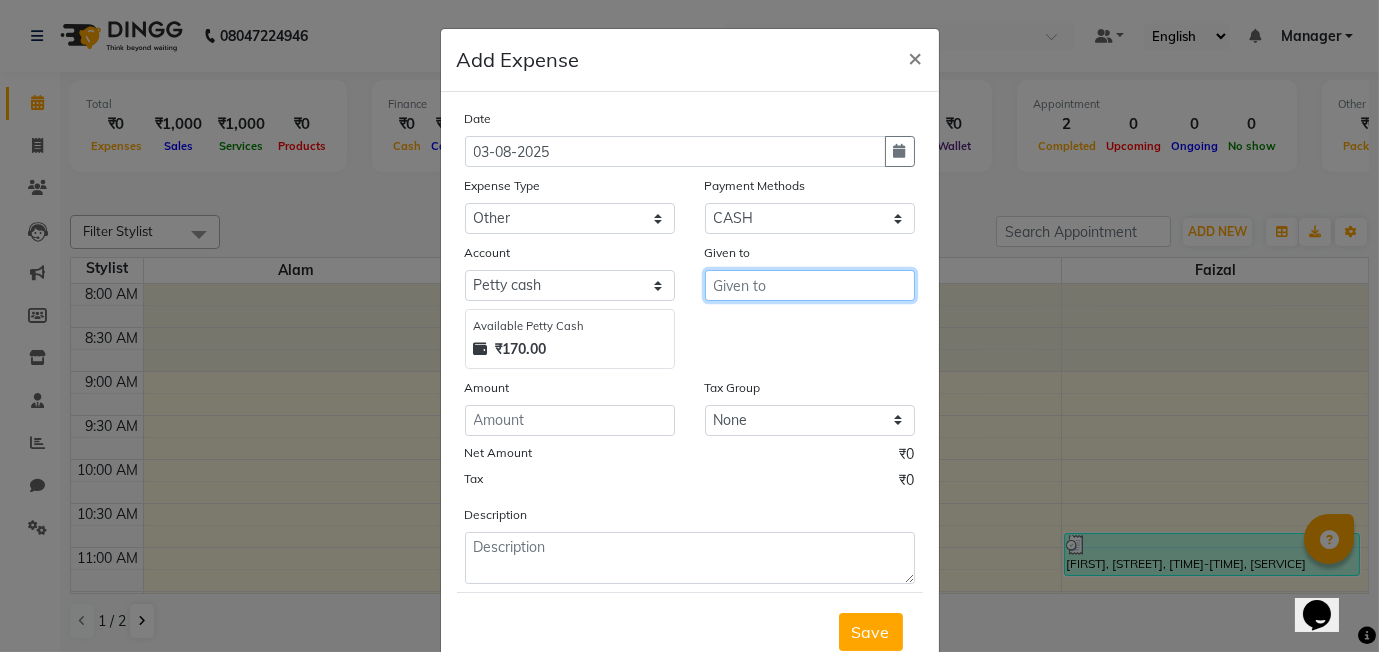 click at bounding box center [810, 285] 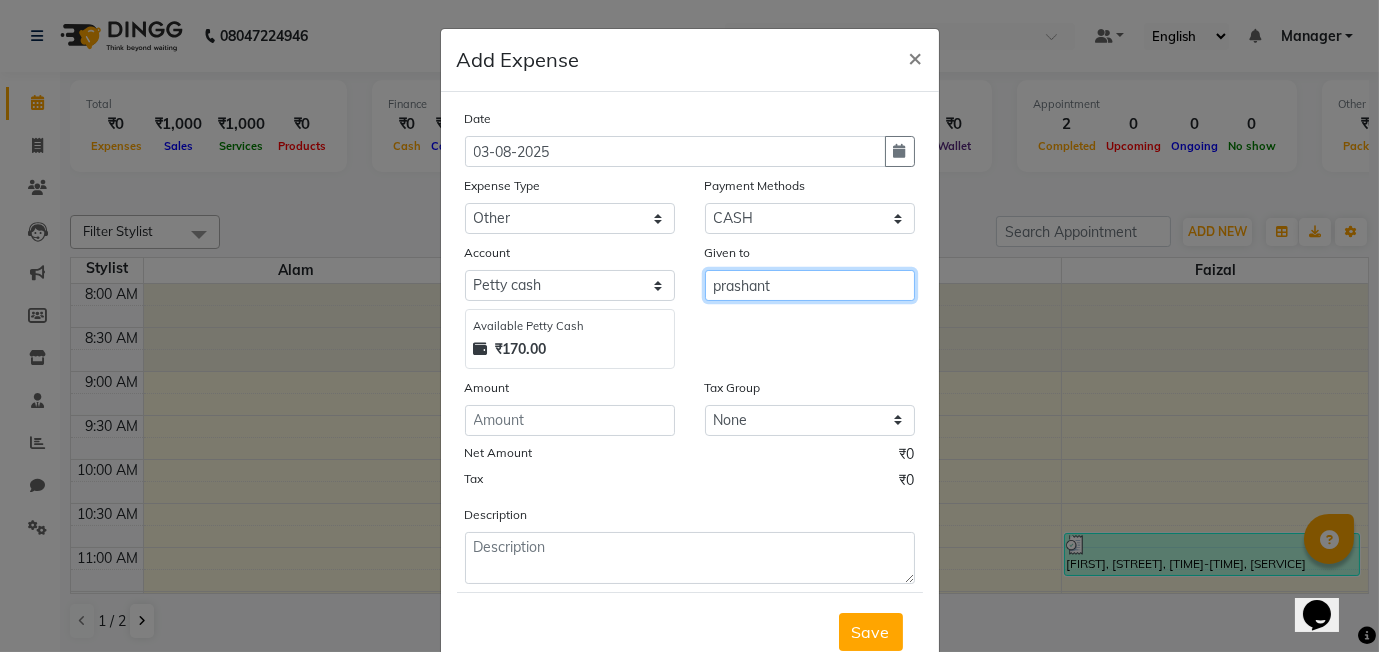 type on "prashant" 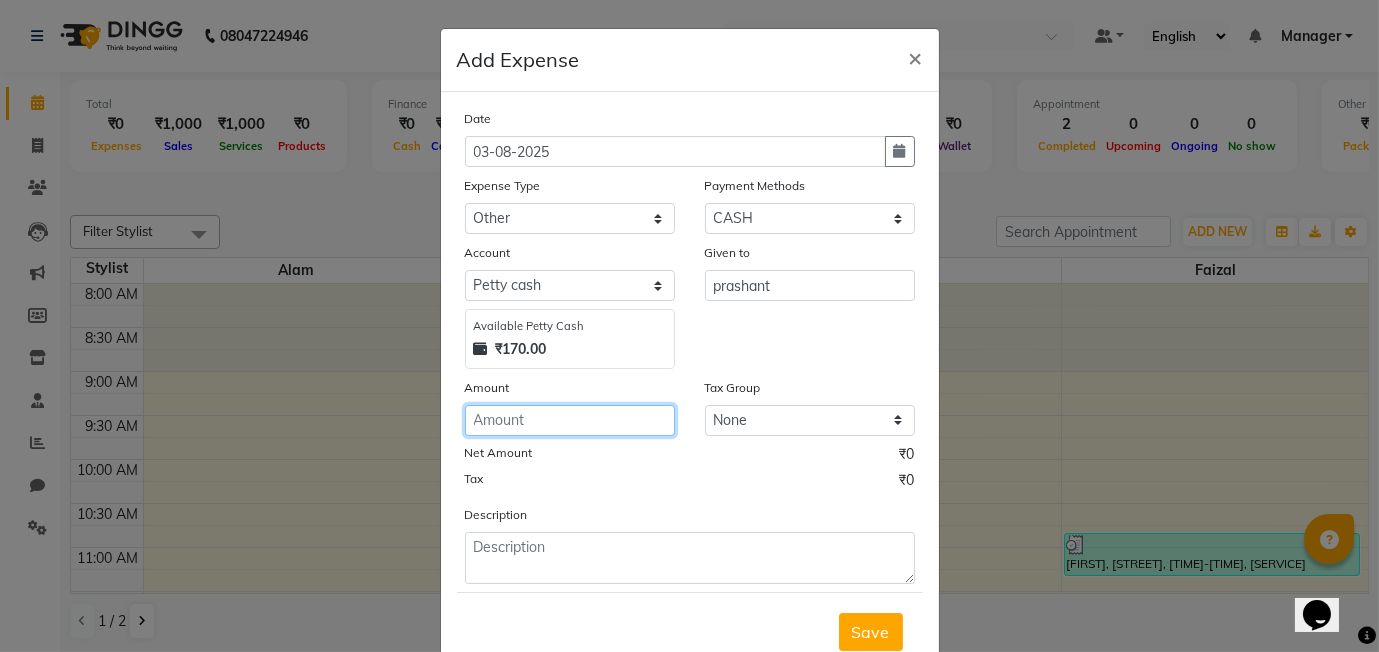 click 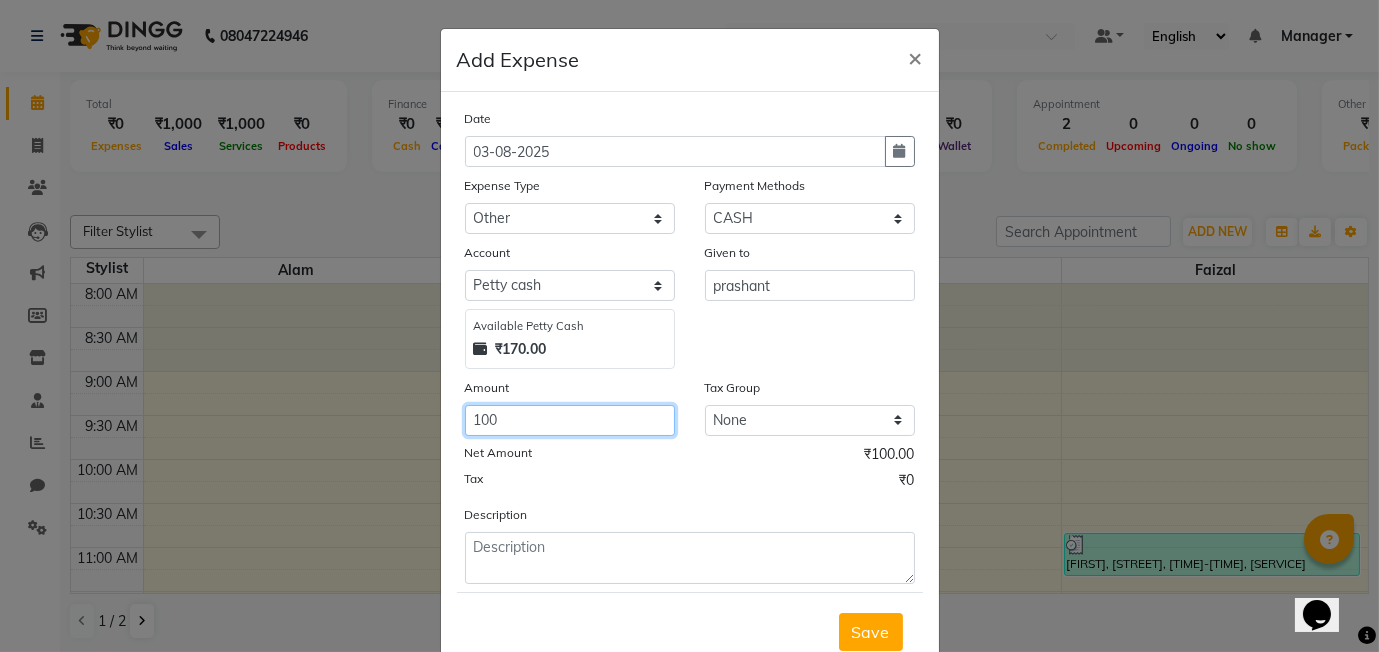 type on "100" 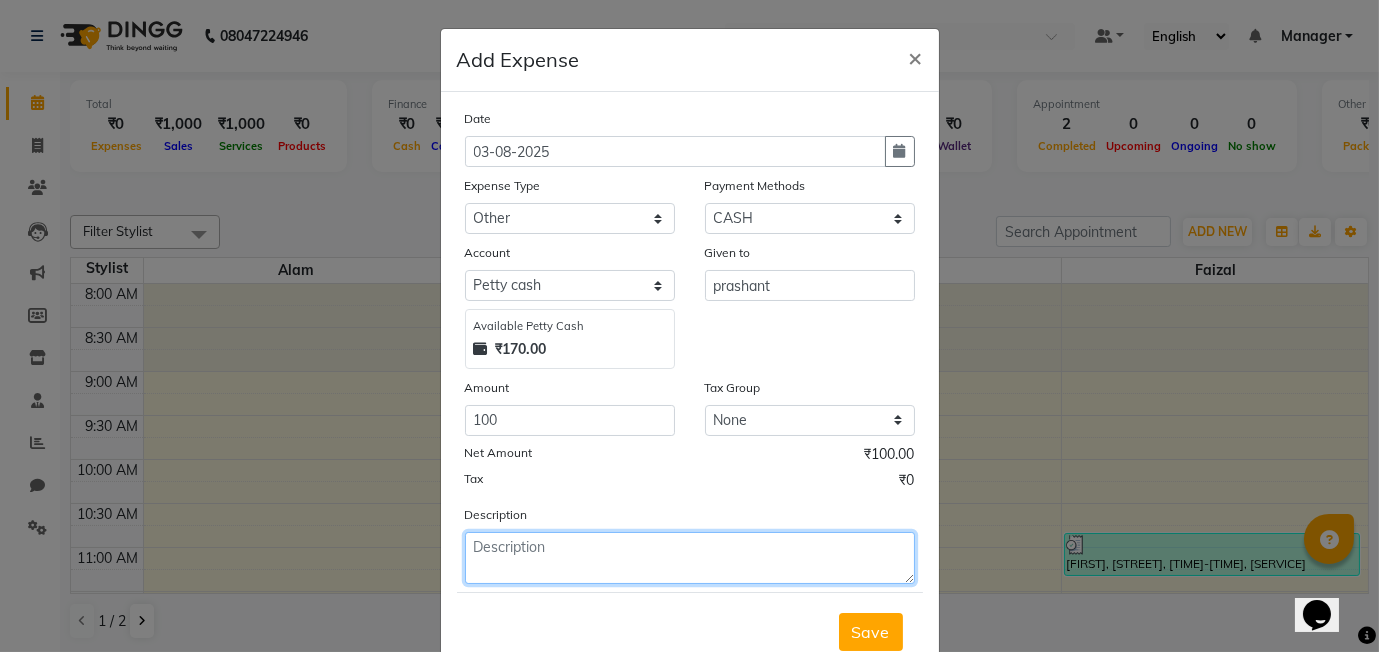 click 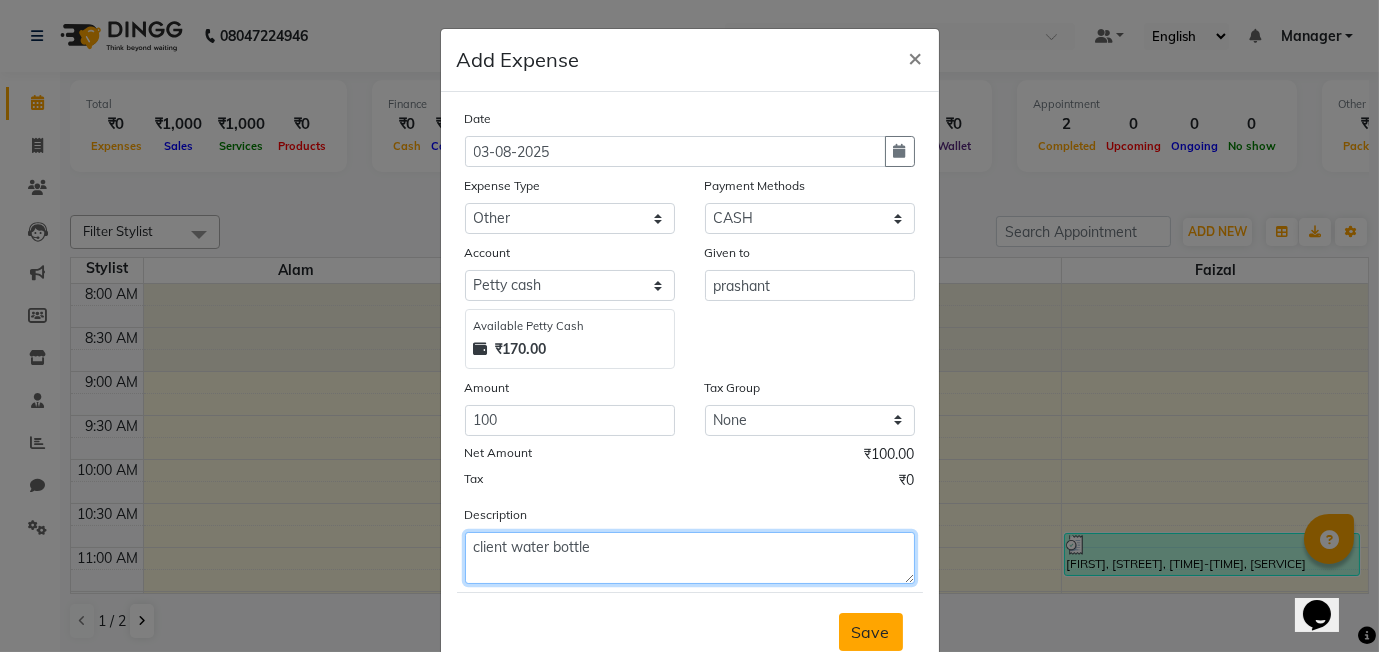 type on "client water bottle" 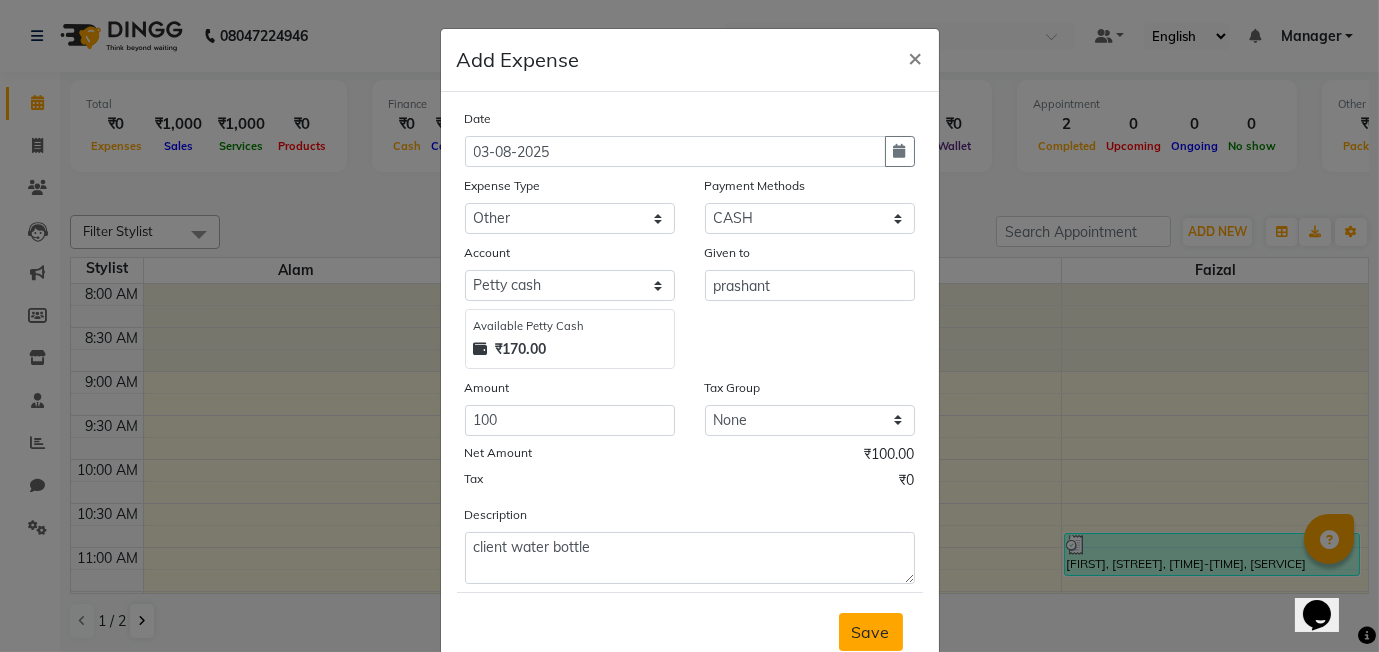click on "Save" at bounding box center [871, 632] 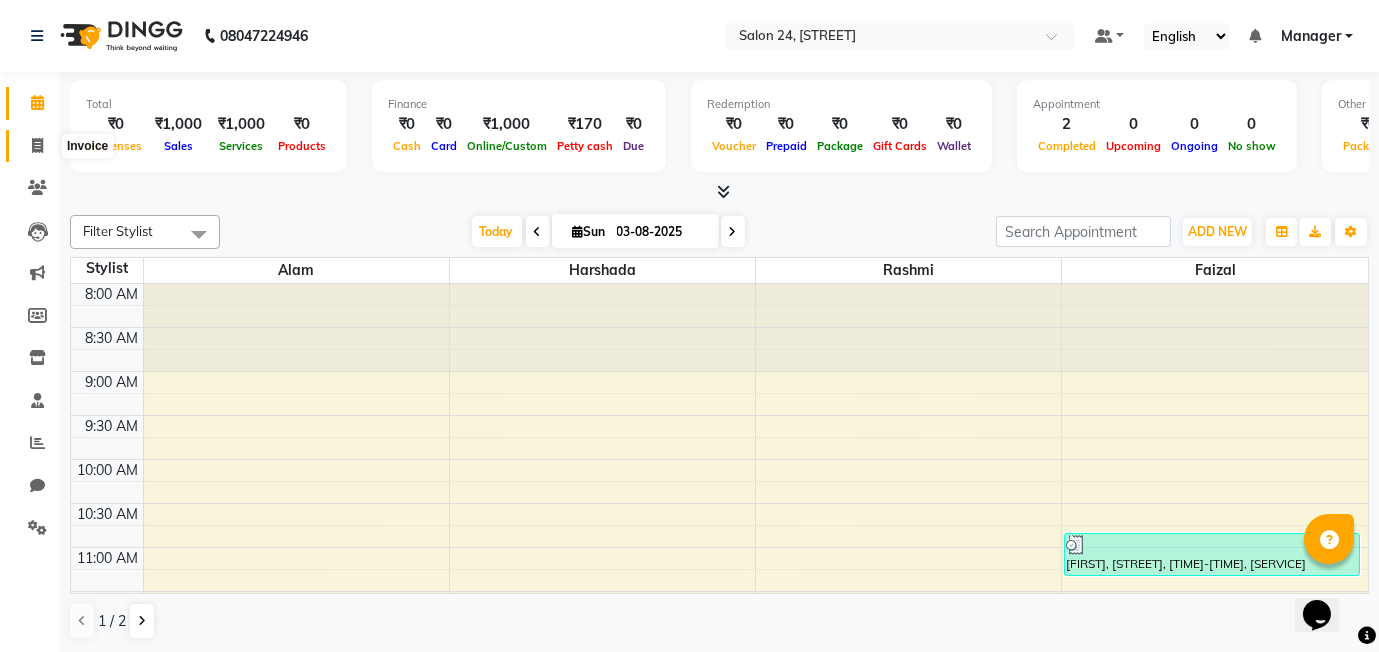 click 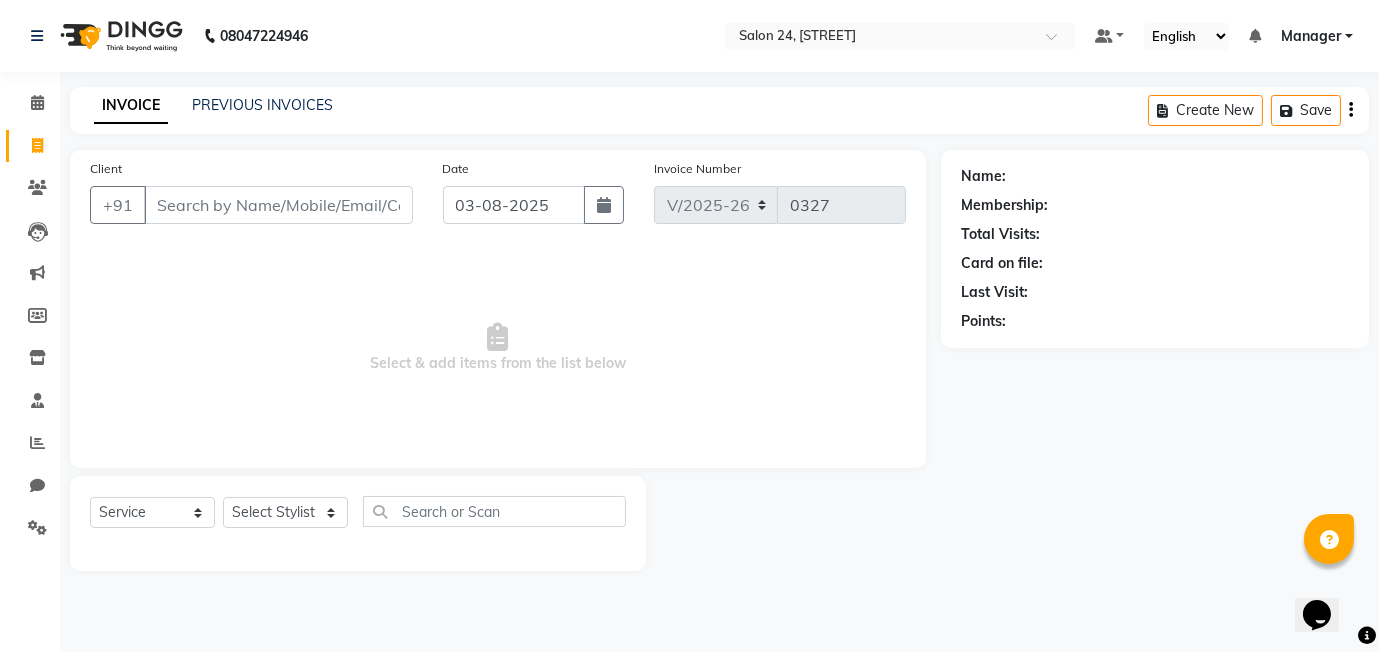 click on "Client" at bounding box center [278, 205] 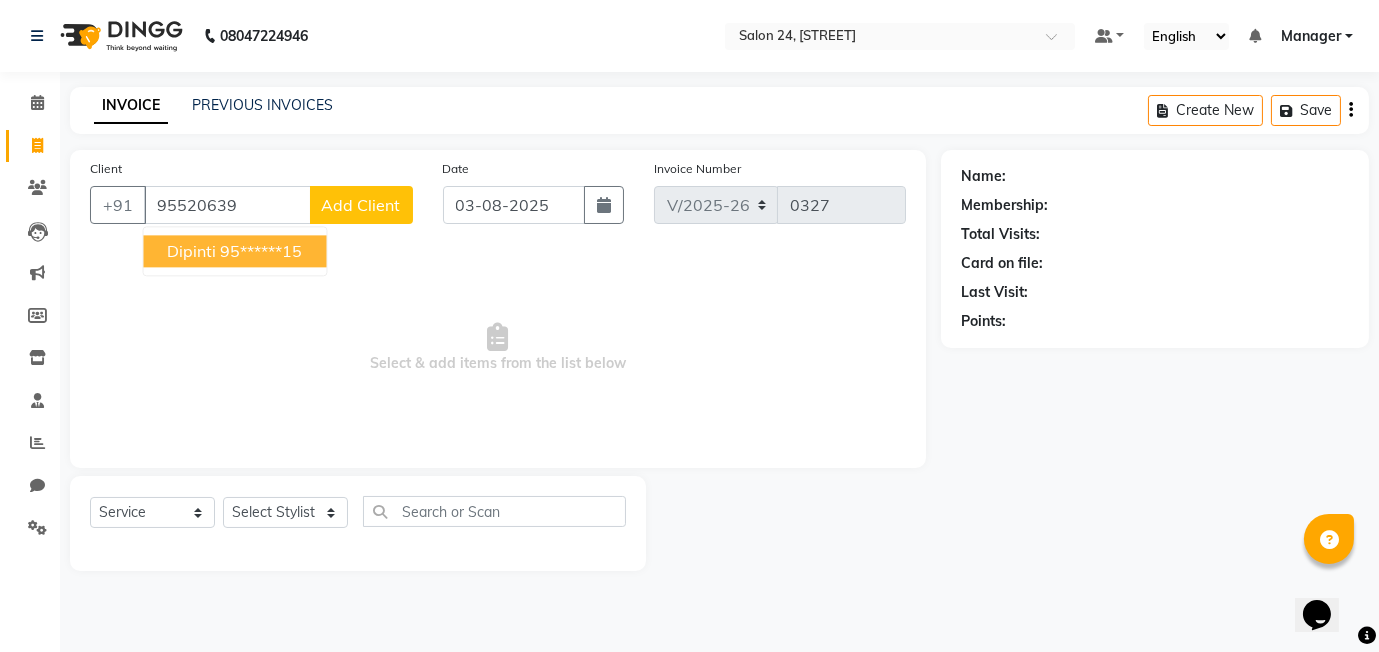 click on "[FIRST]  [PHONE]" at bounding box center (234, 251) 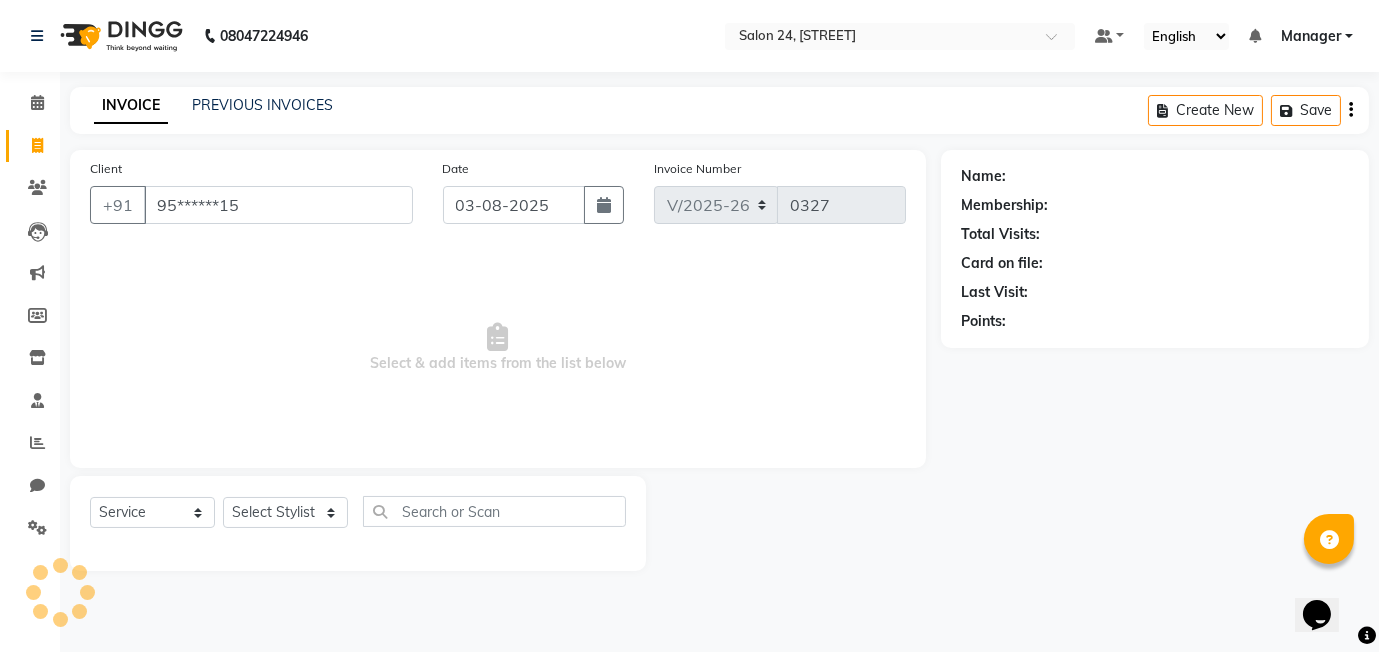 type on "95******15" 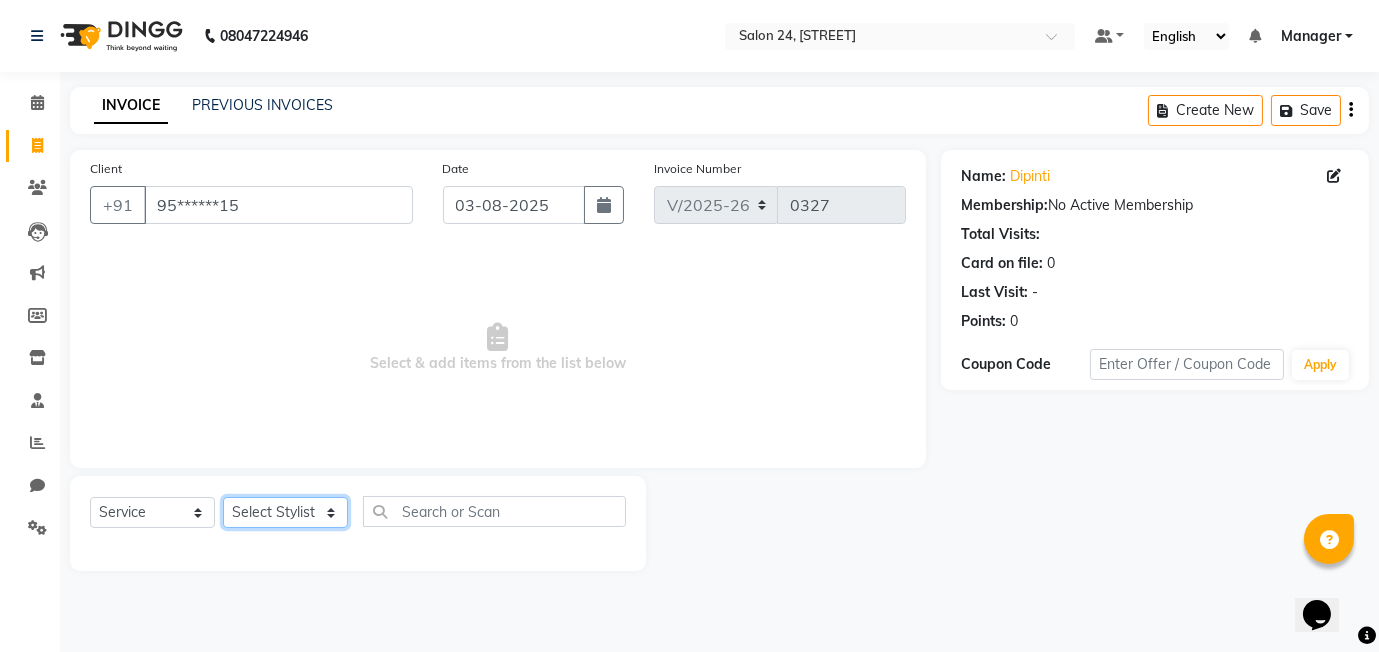 click on "Select Stylist [FIRST] [FIRST] [FIRST] [FIRST] [FIRST] [FIRST]" 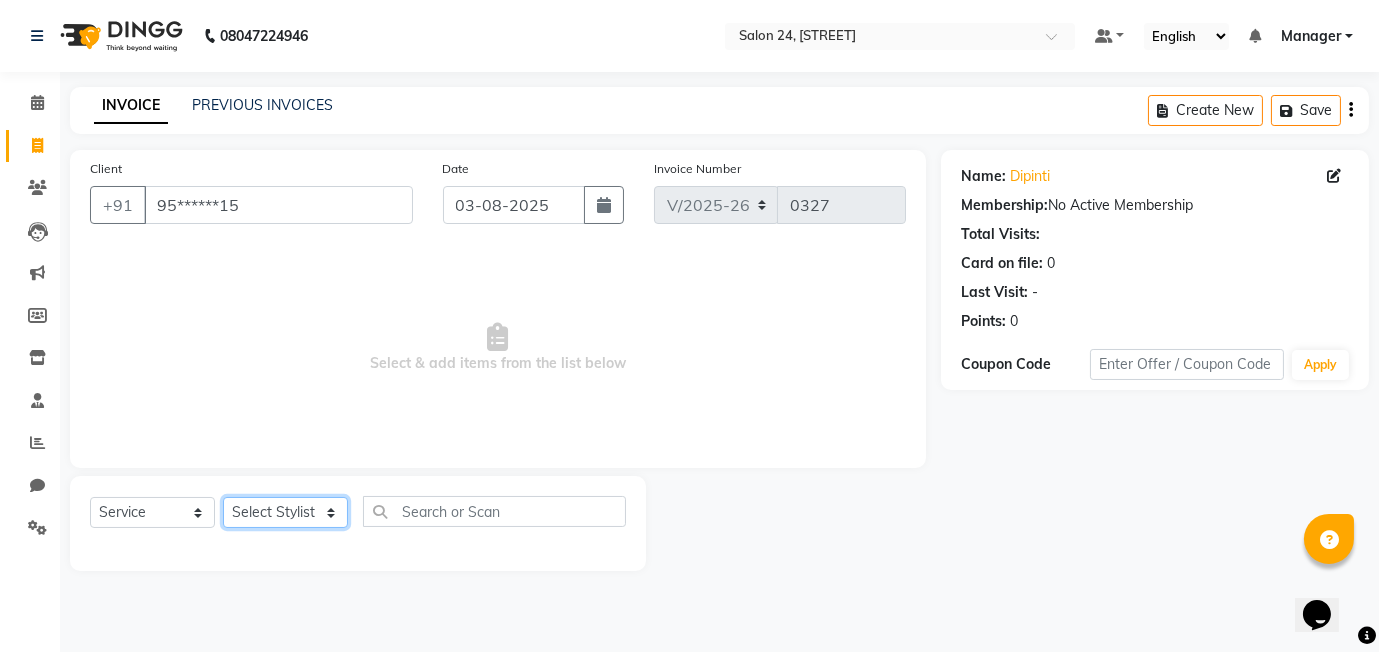select on "84438" 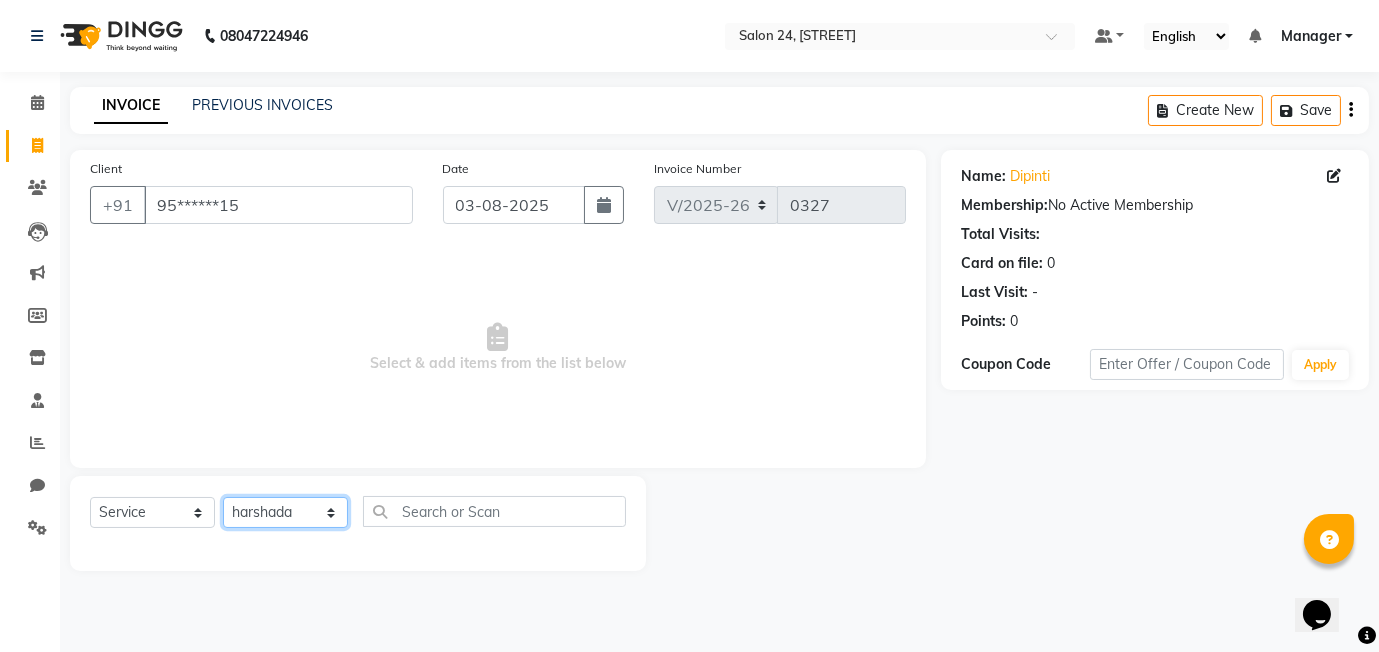 click on "Select Stylist [FIRST] [FIRST] [FIRST] [FIRST] [FIRST] [FIRST]" 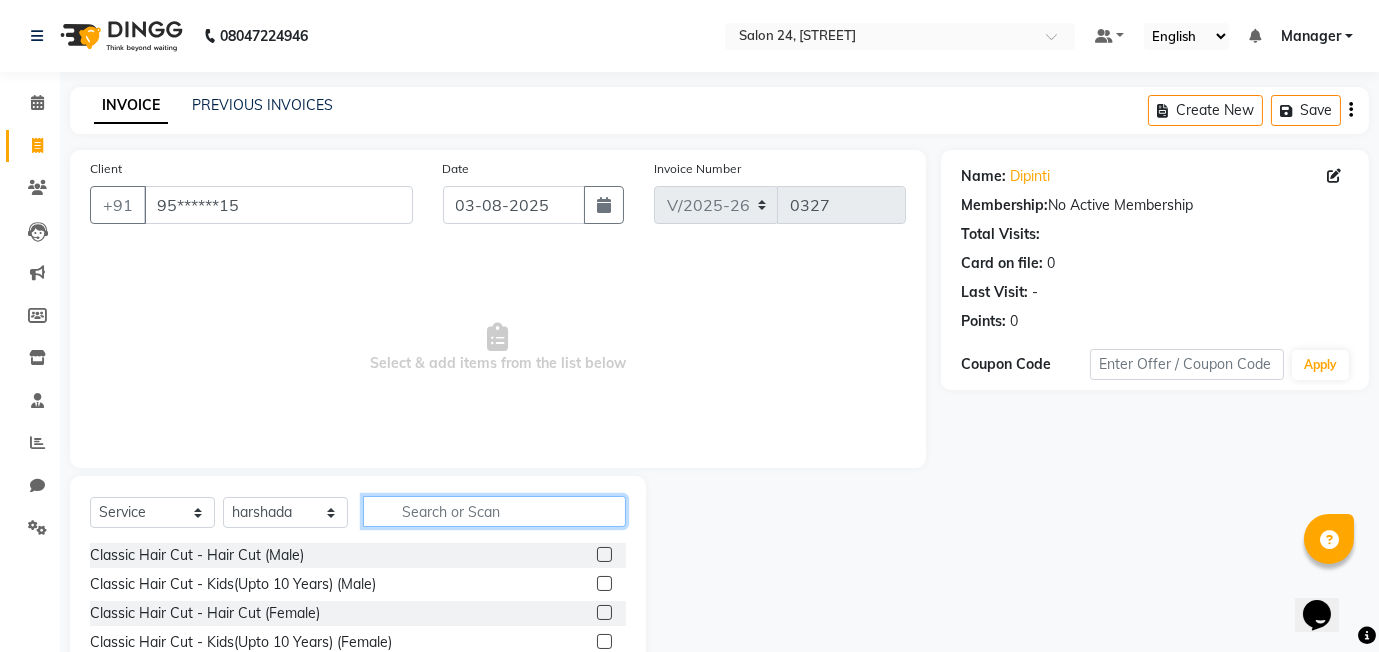click 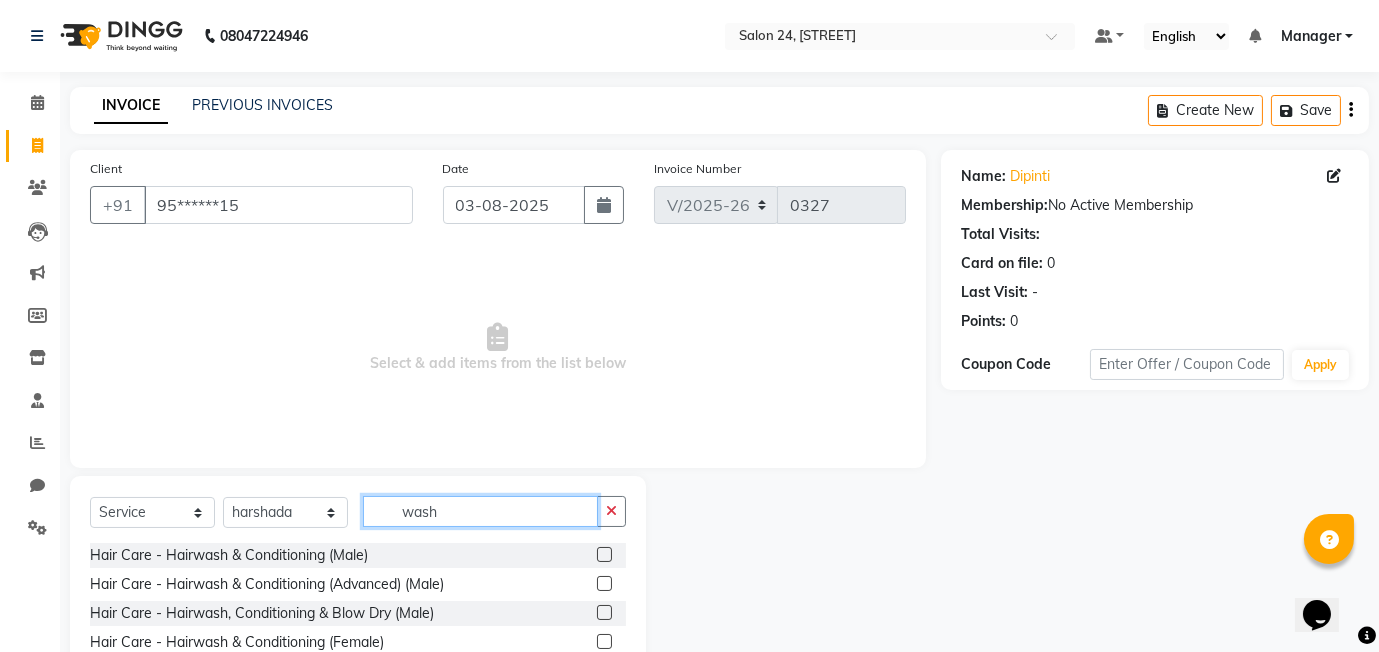 type on "wash" 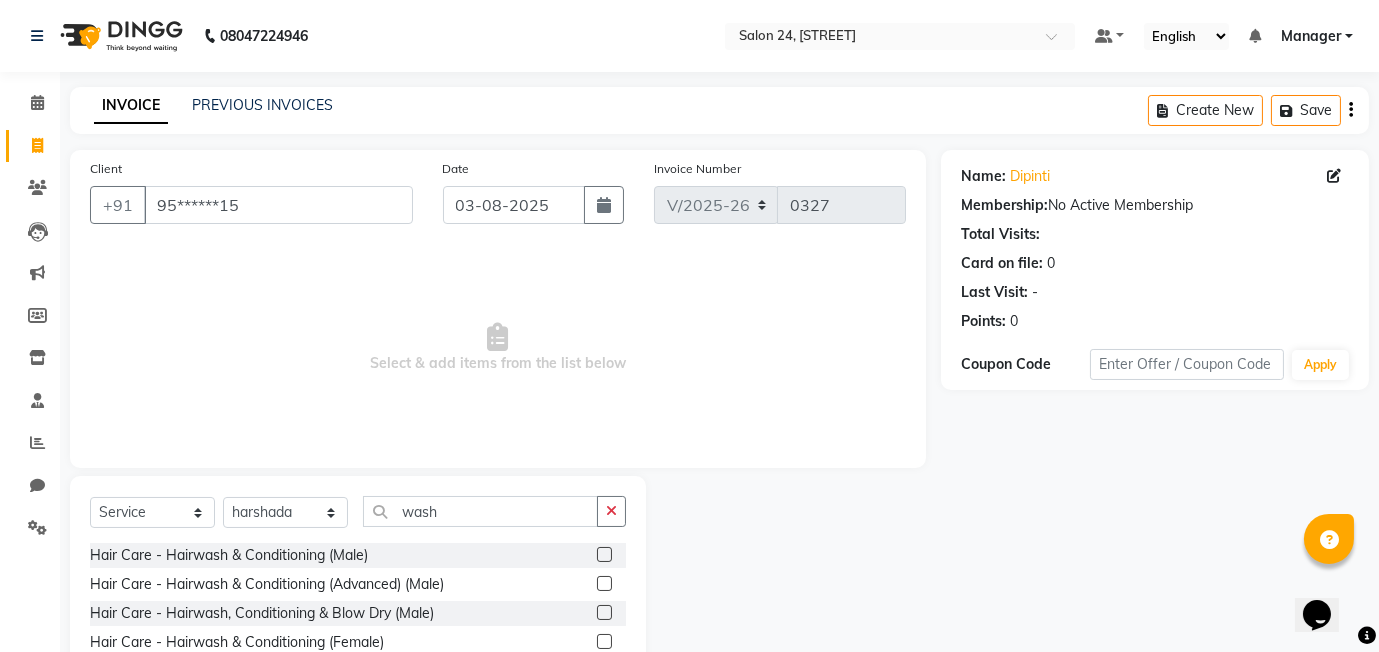 click 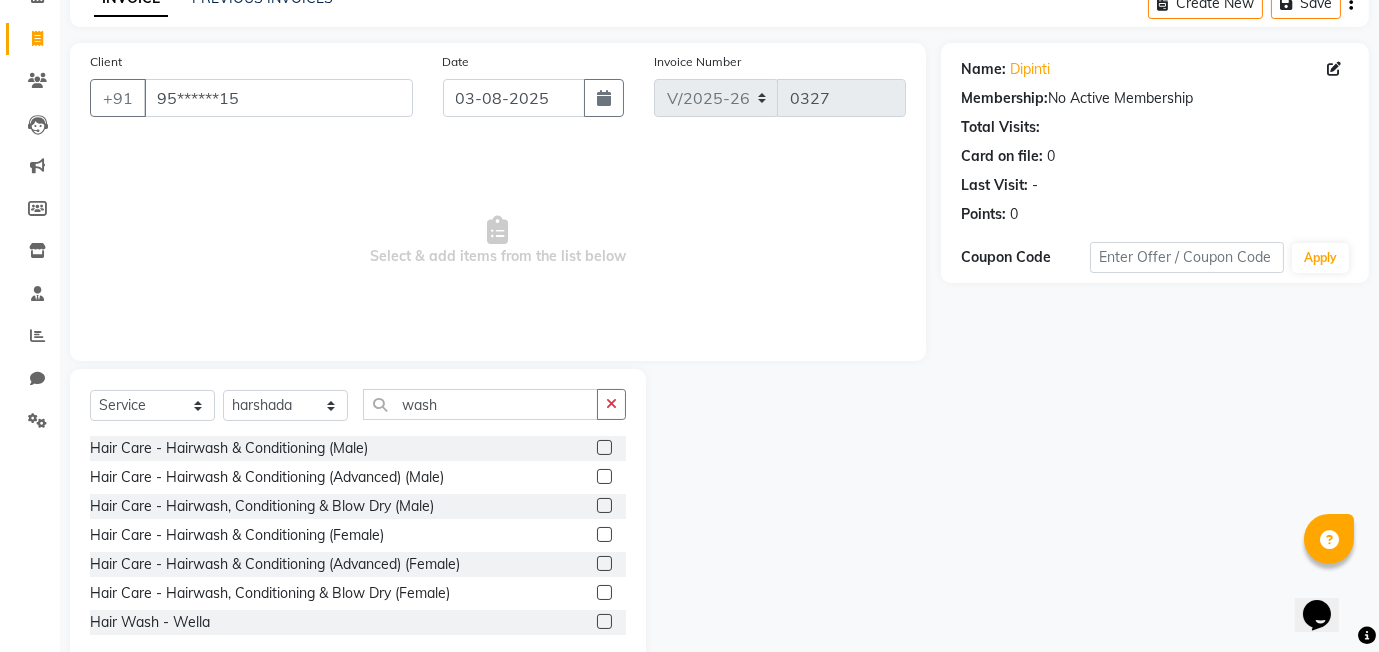 scroll, scrollTop: 109, scrollLeft: 0, axis: vertical 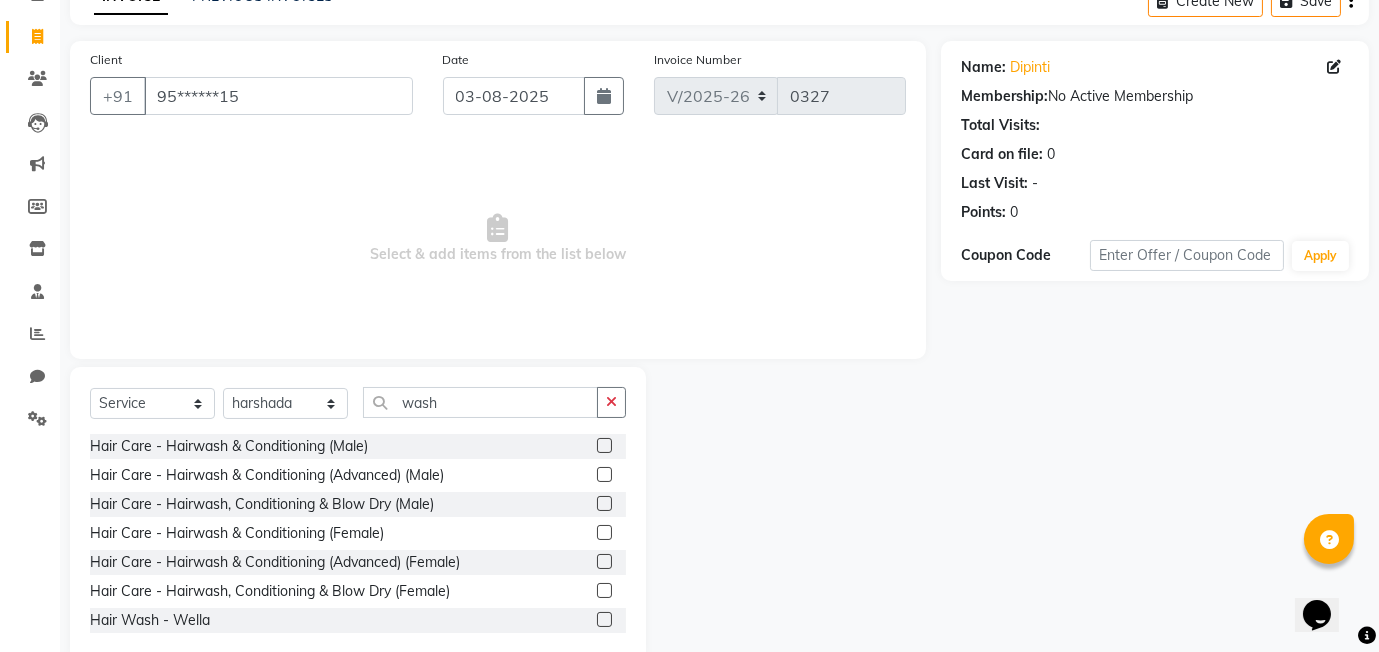 click 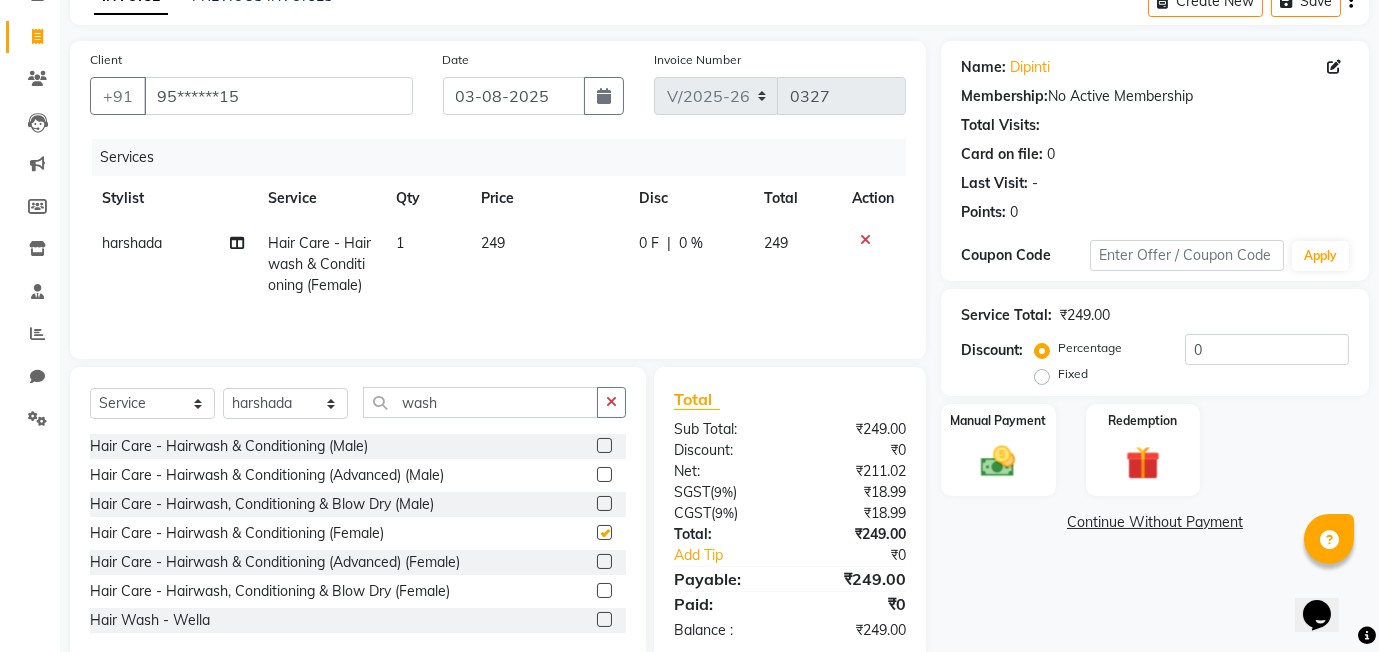checkbox on "false" 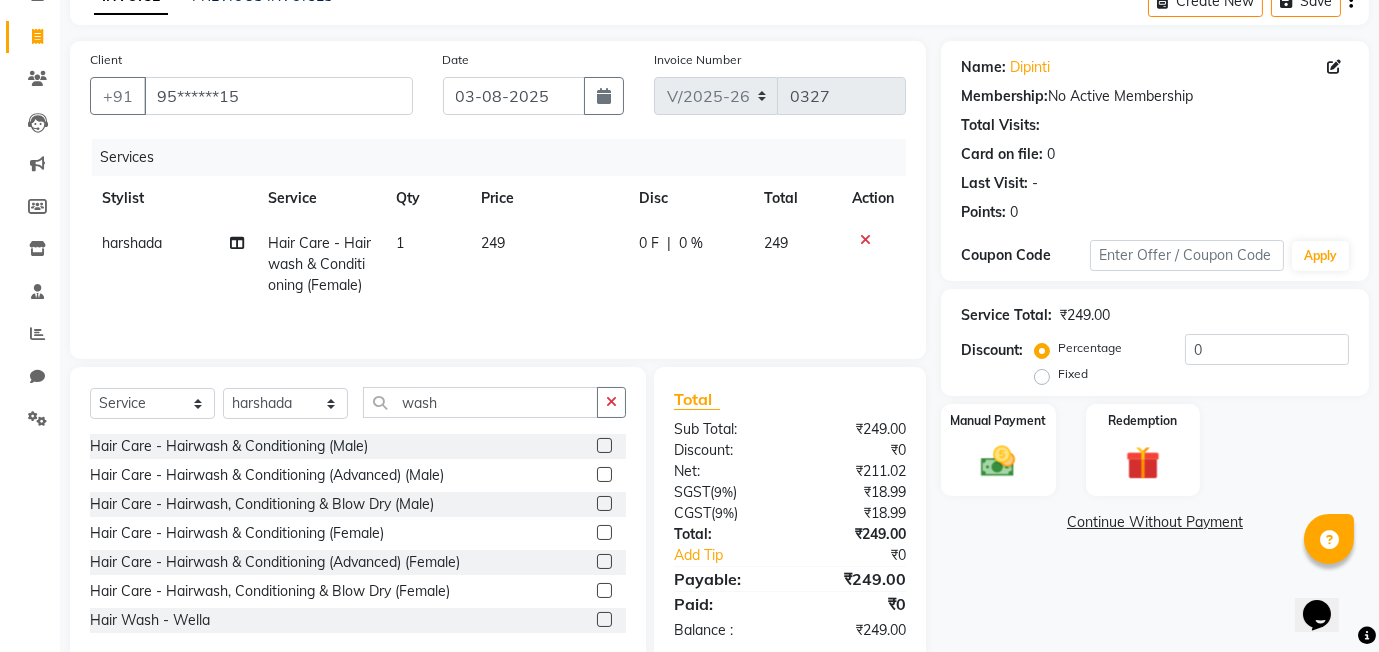 click on "249" 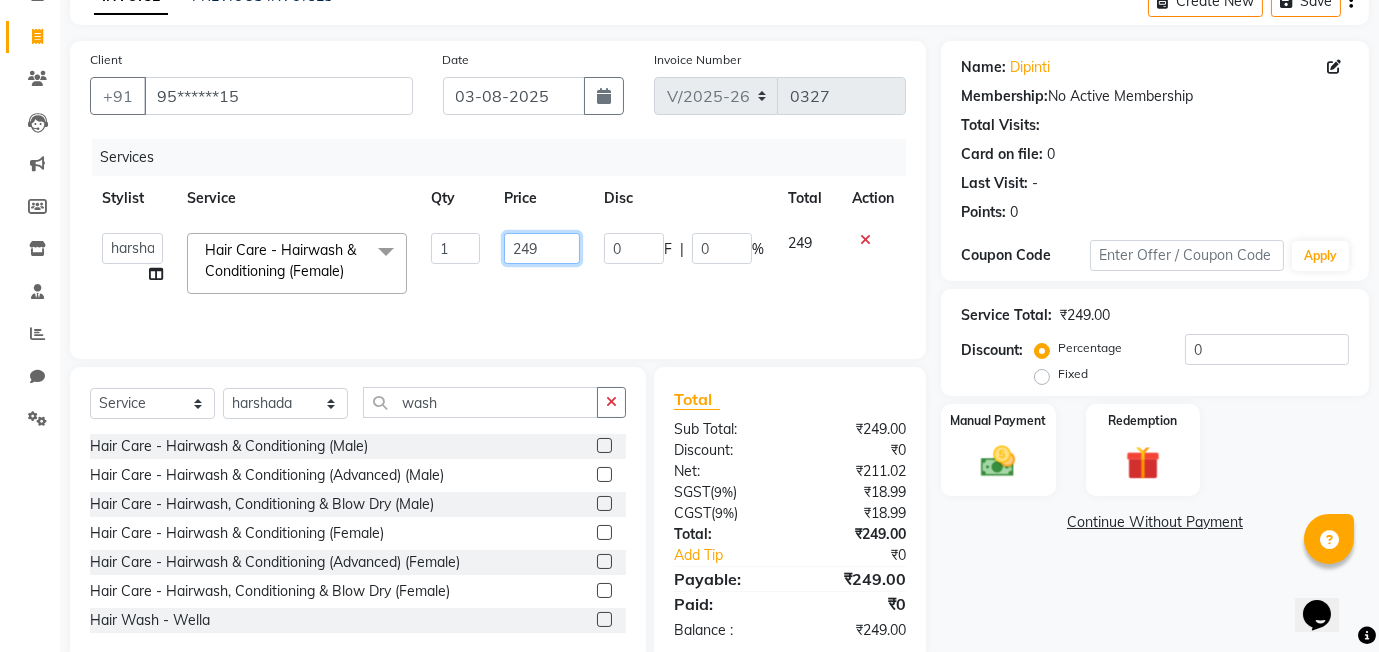 click on "249" 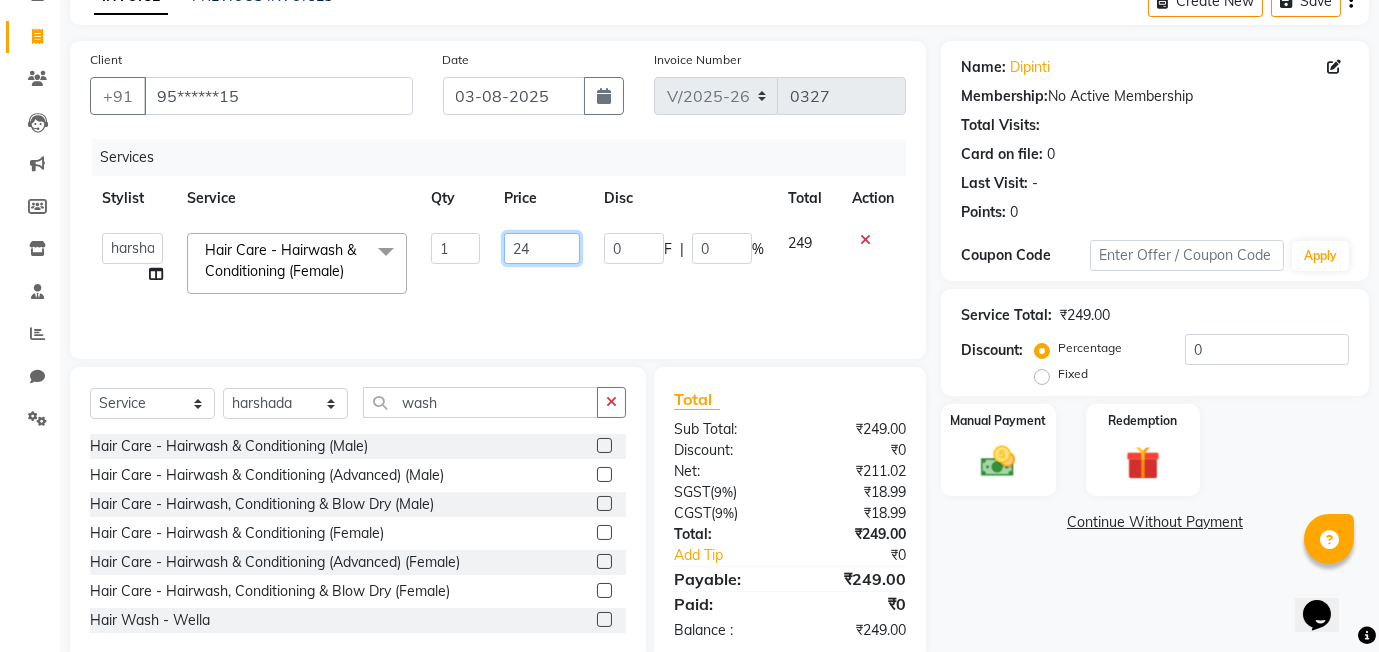 type on "2" 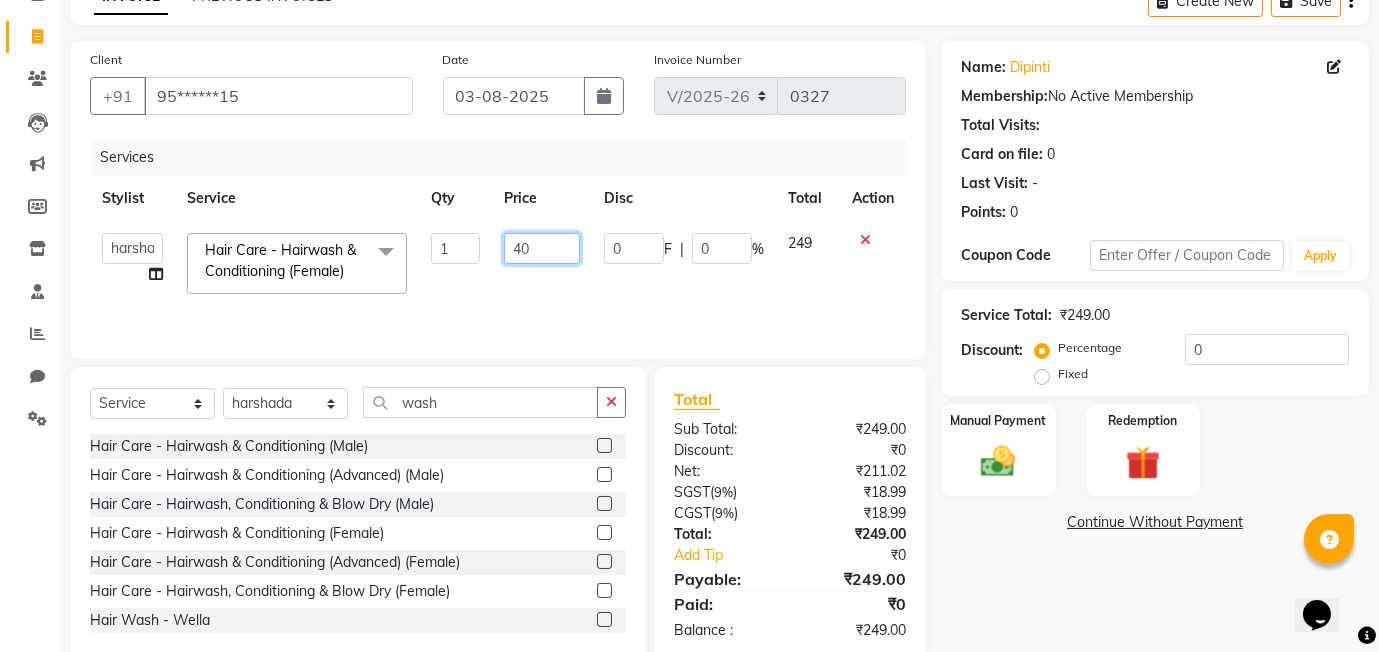 type on "400" 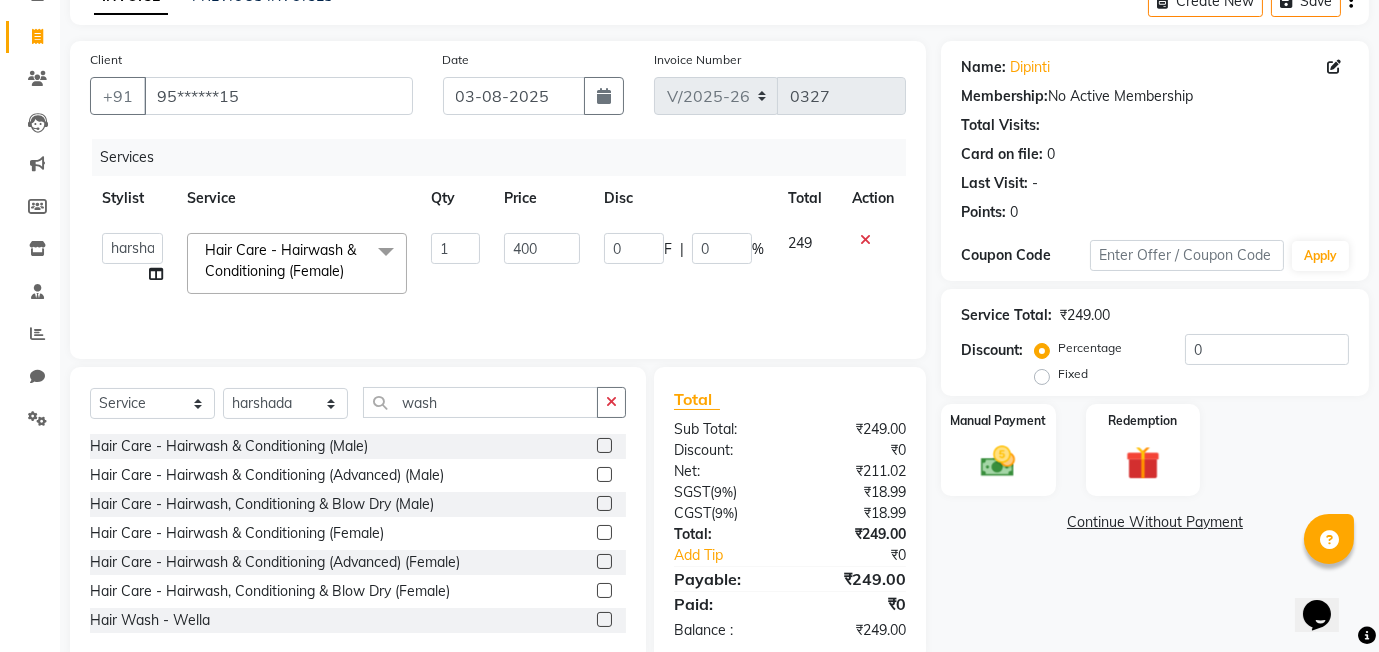 click on "[FIRST] [FIRST] [FIRST] [FIRST] [FIRST] [FIRST] [SERVICE]" 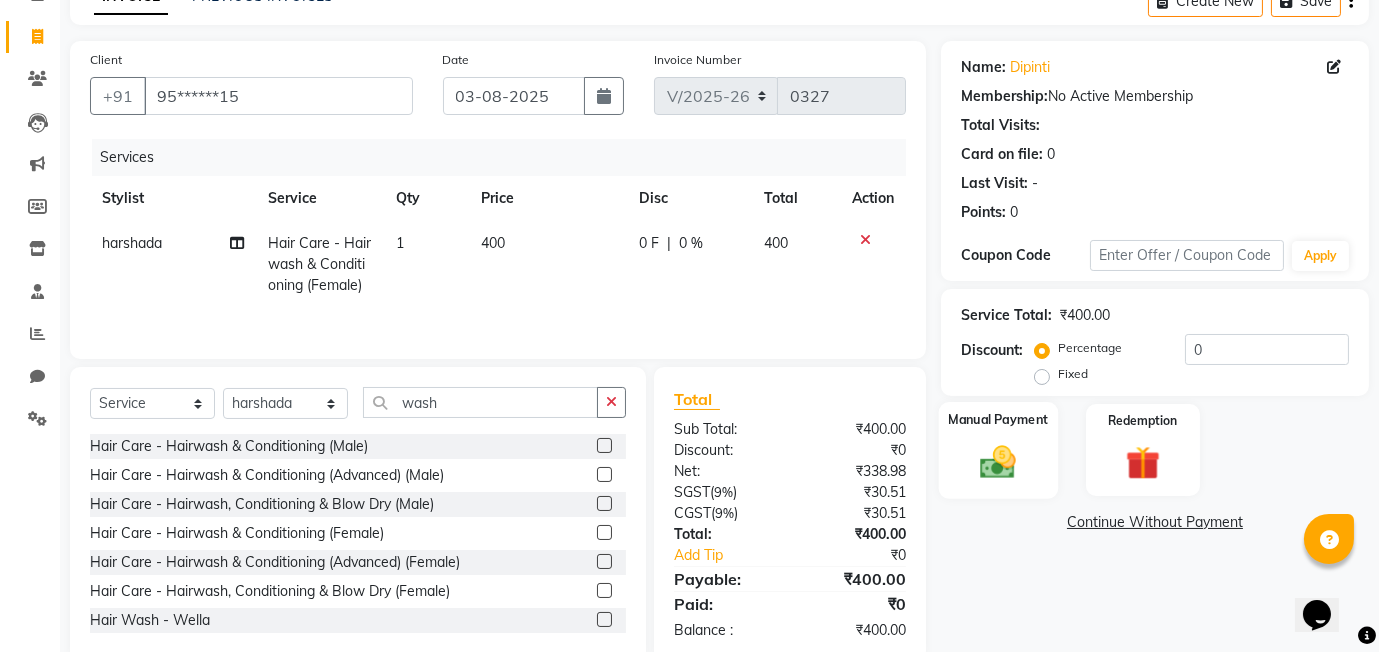 click on "Manual Payment" 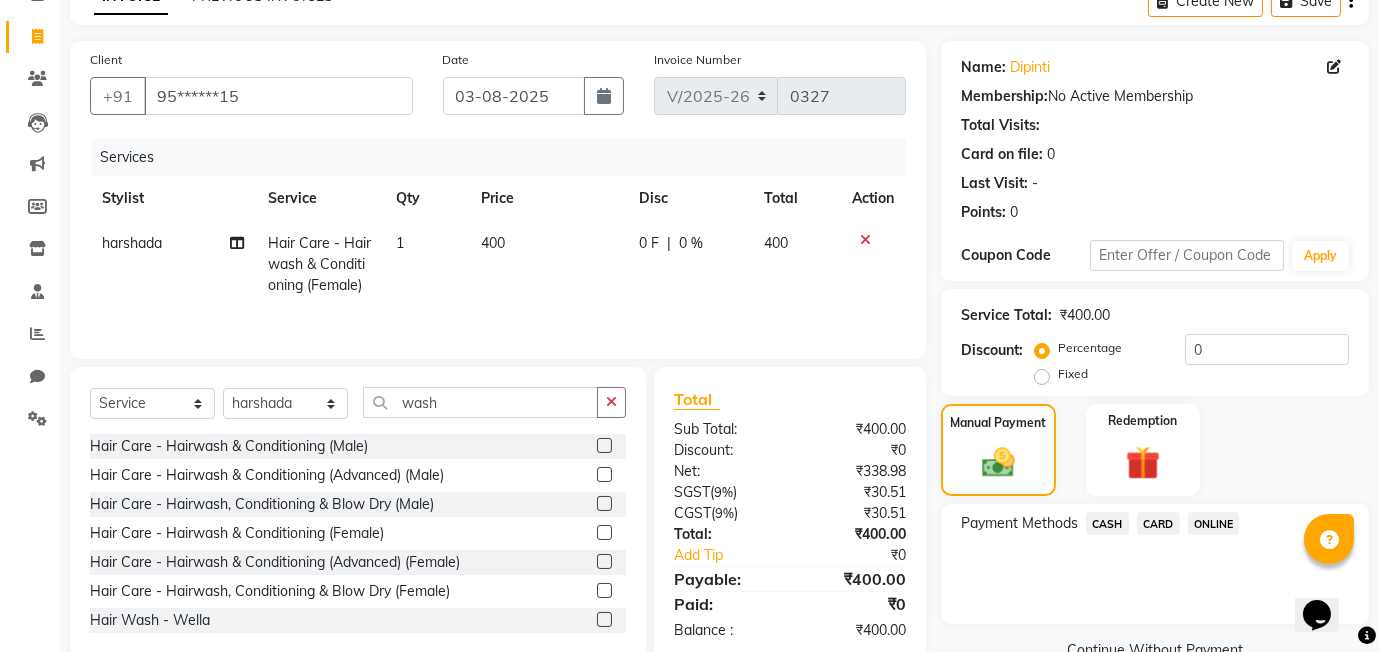 click on "ONLINE" 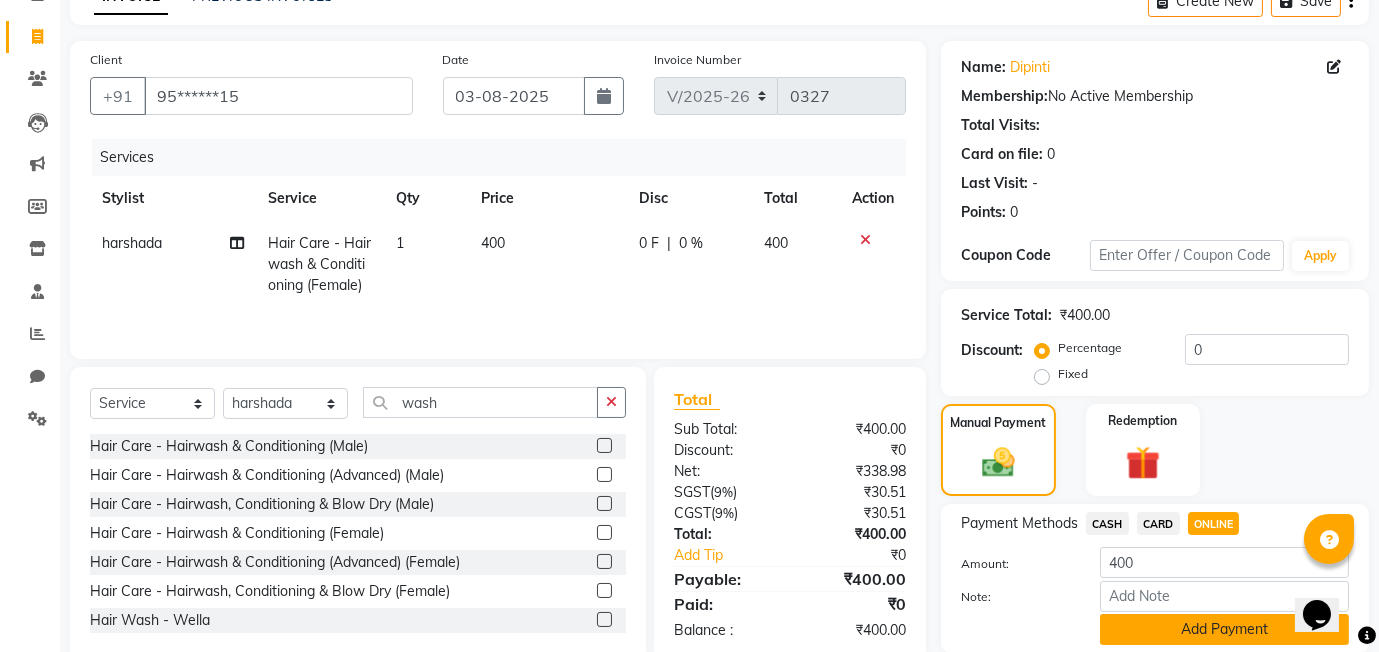 click on "Add Payment" 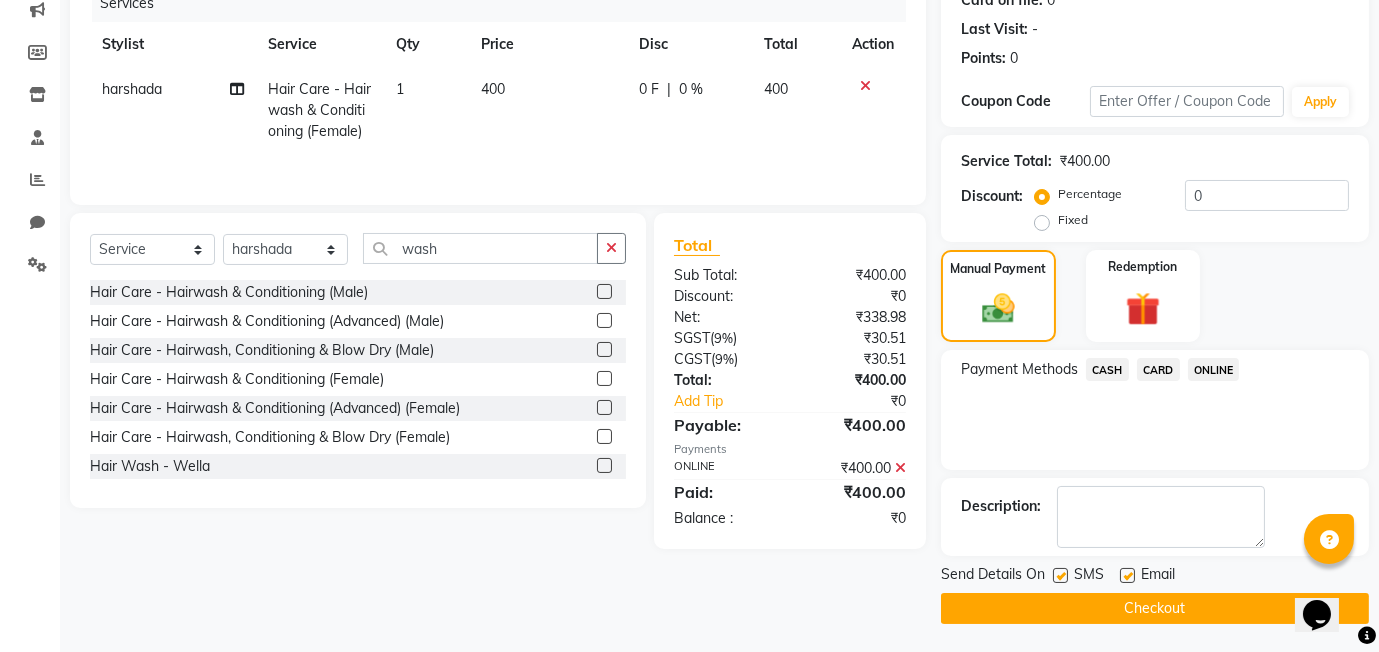 scroll, scrollTop: 265, scrollLeft: 0, axis: vertical 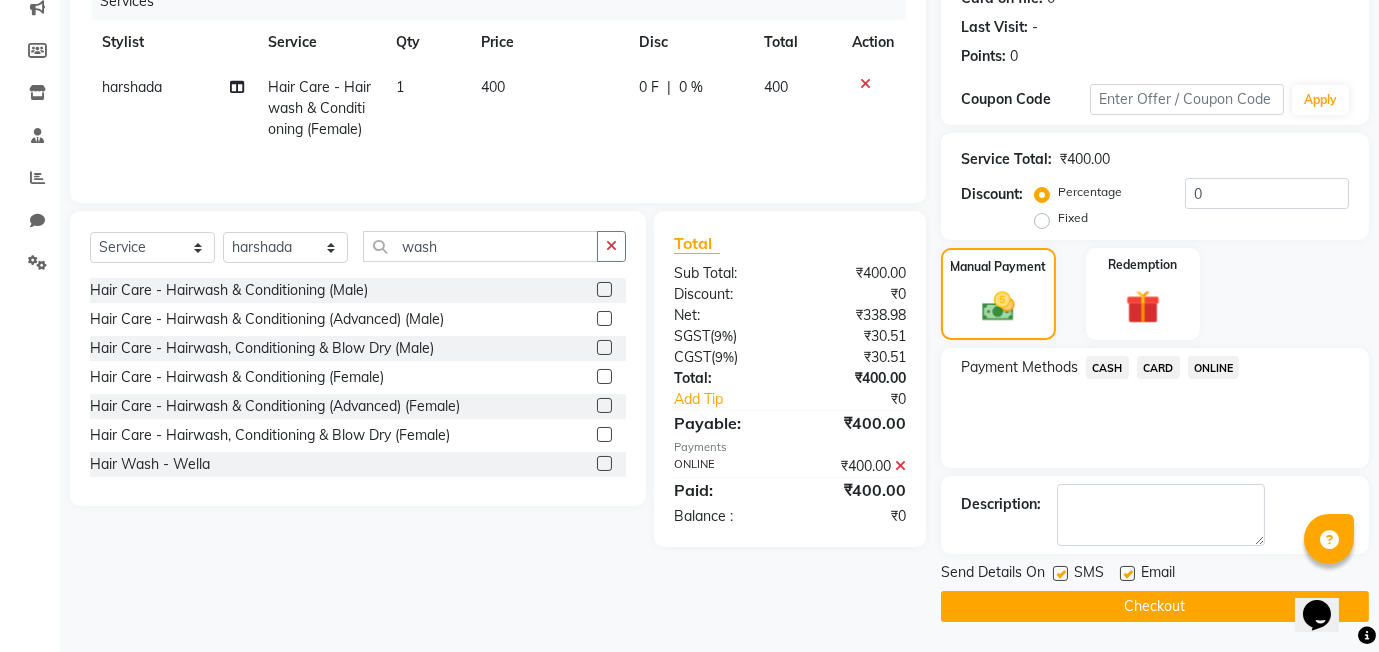 click on "Checkout" 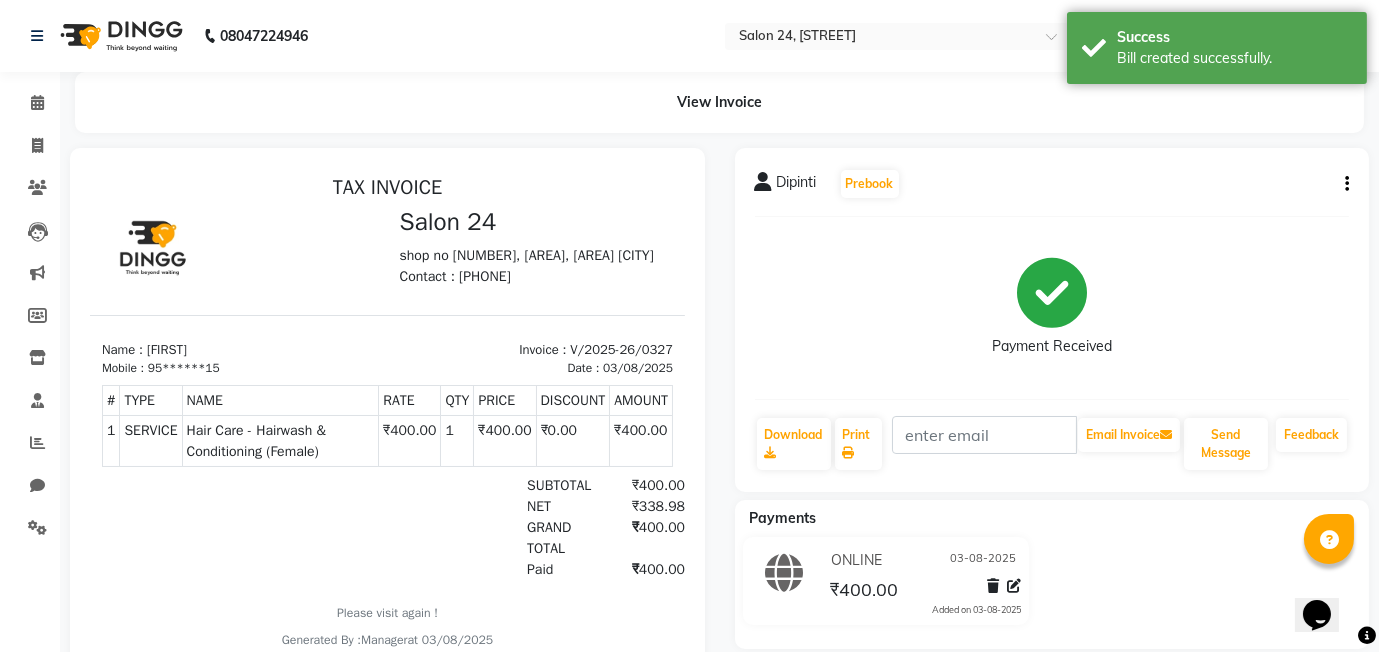 scroll, scrollTop: 0, scrollLeft: 0, axis: both 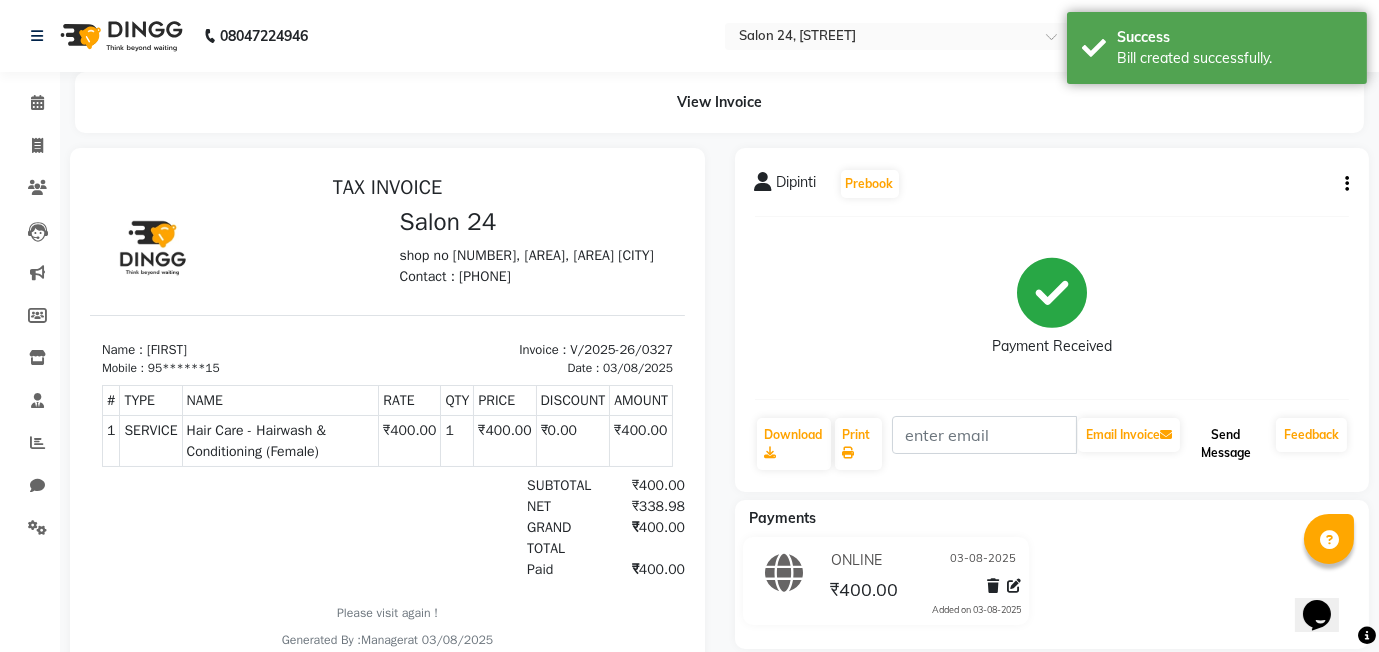 click on "Send Message" 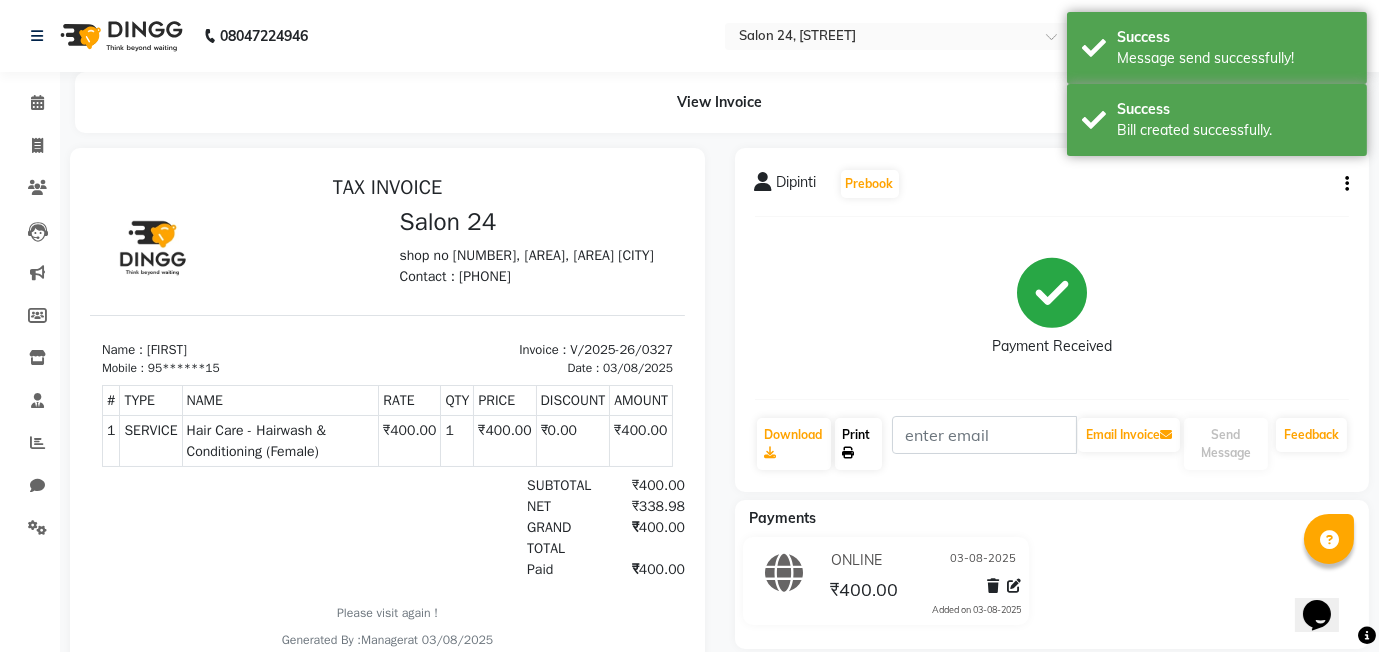 click on "Print" 